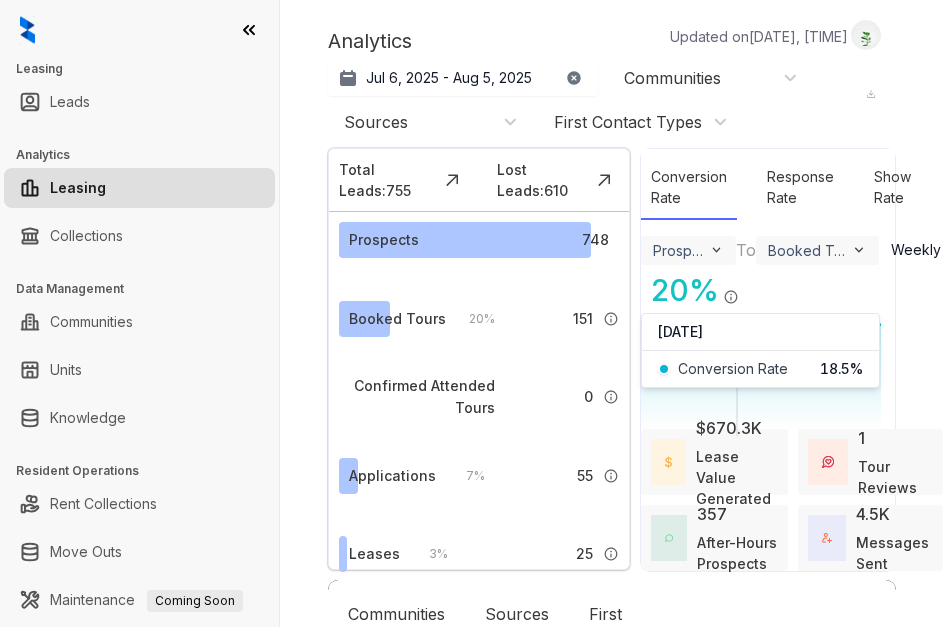 select on "******" 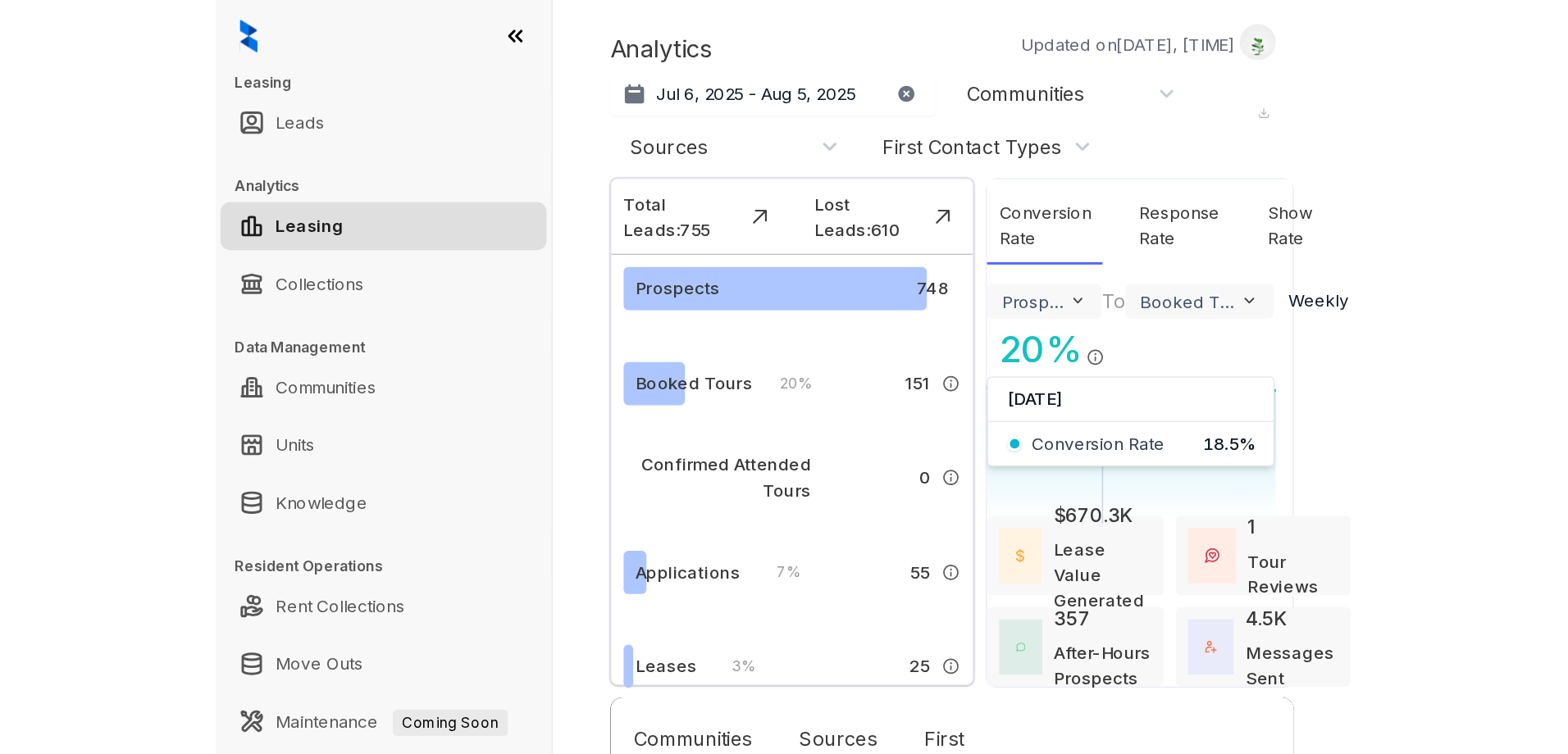 scroll, scrollTop: 0, scrollLeft: 0, axis: both 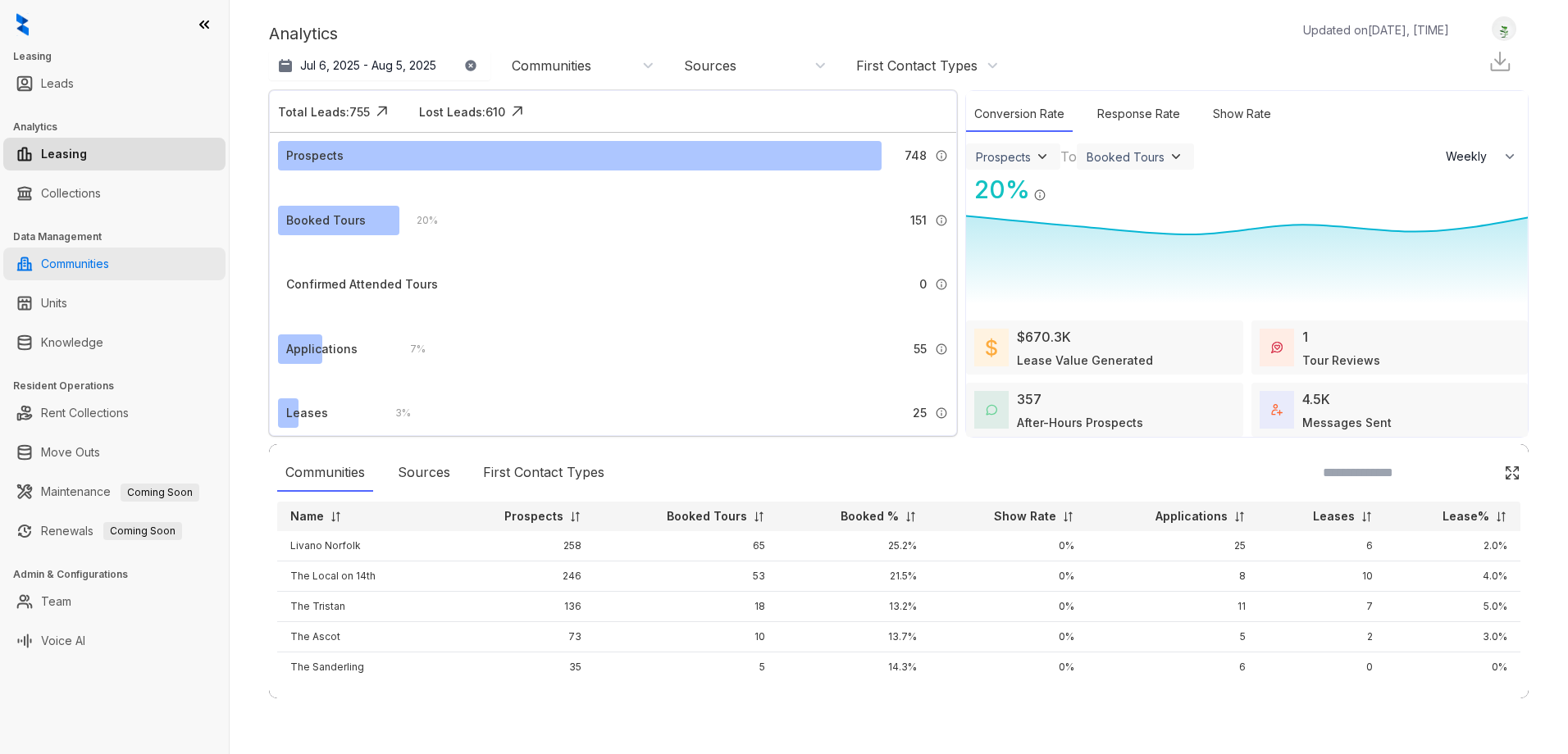 click on "Communities" at bounding box center [75, 264] 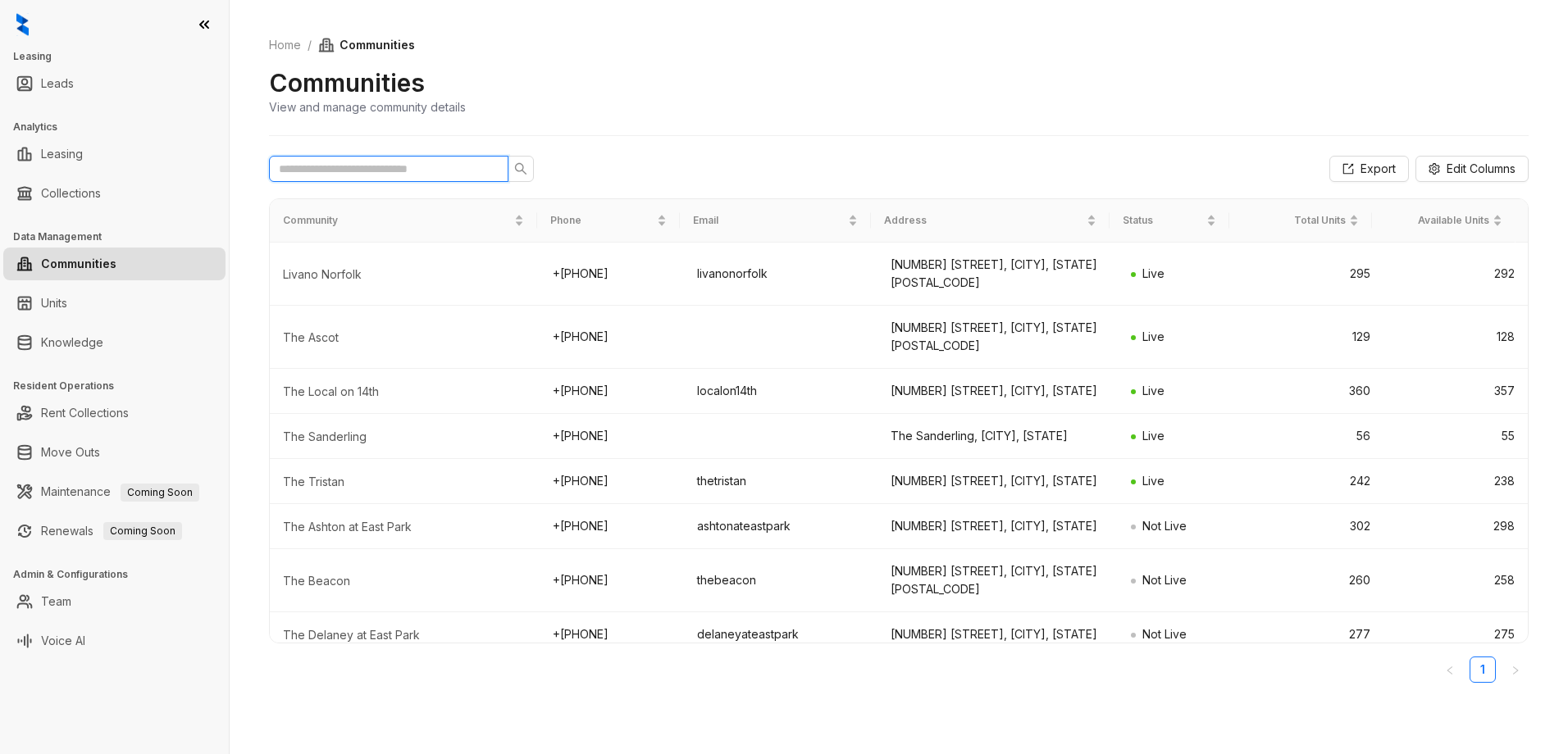 click at bounding box center [382, 169] 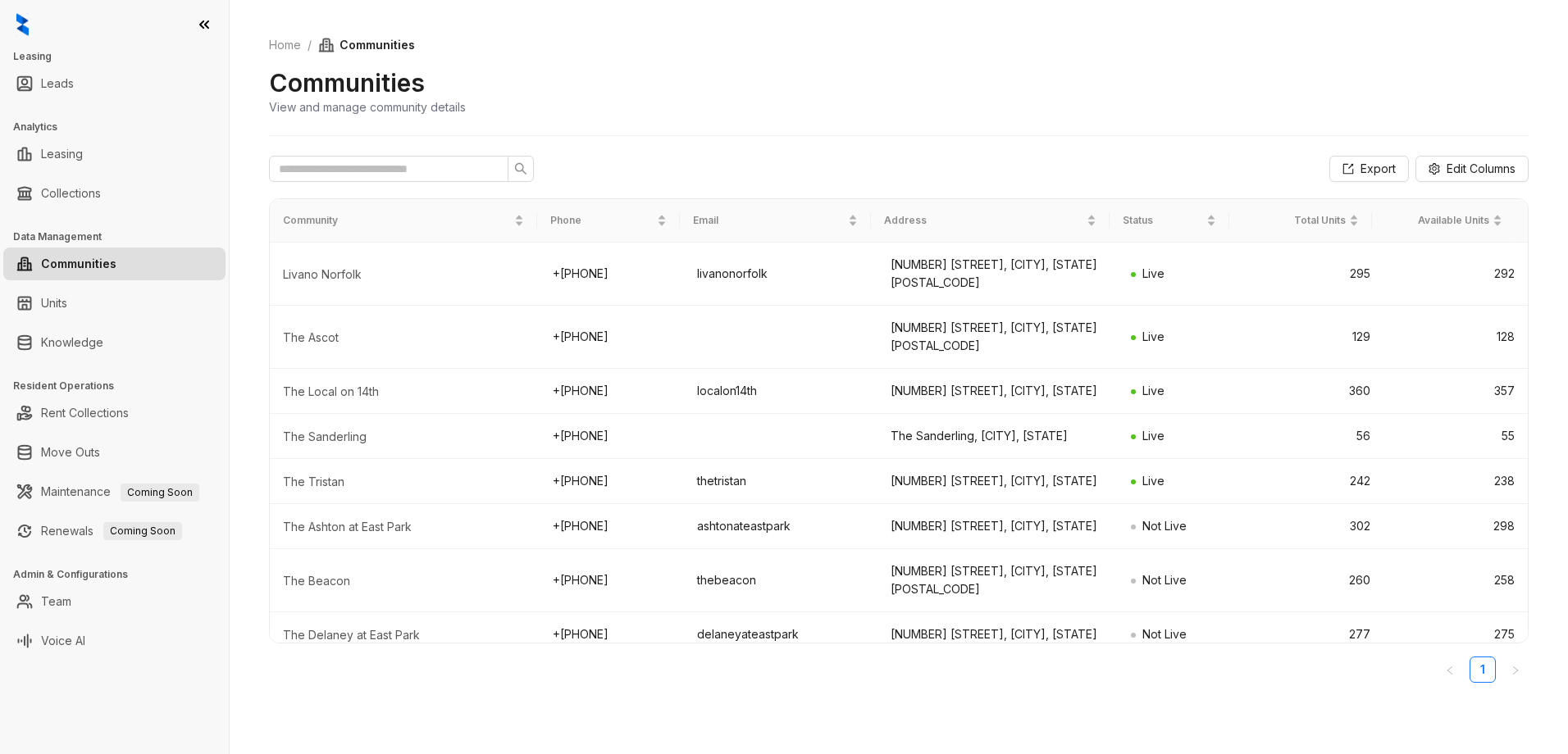 click on "Home  /  Communities Communities View and manage community details" at bounding box center (899, 76) 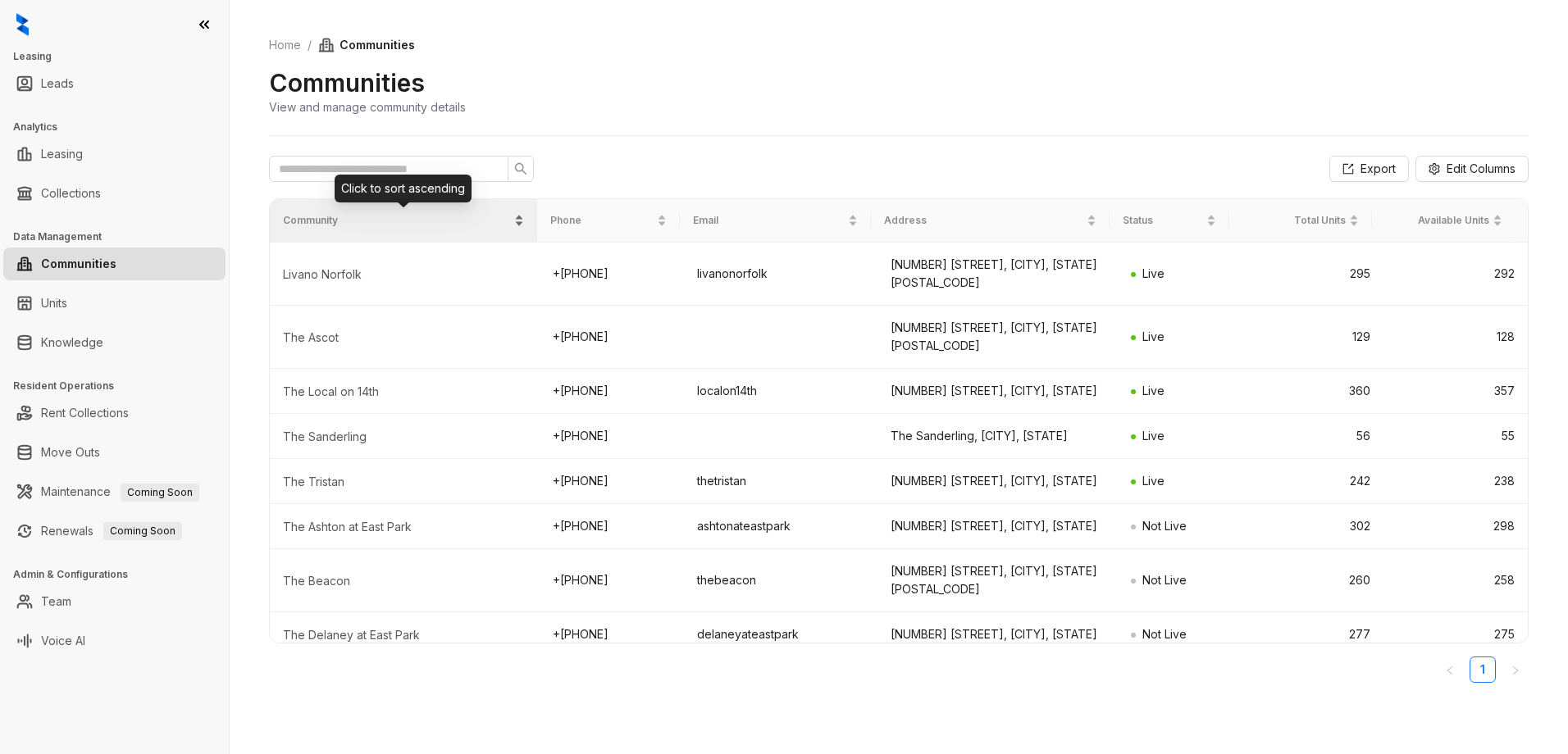 click on "Community" at bounding box center [397, 220] 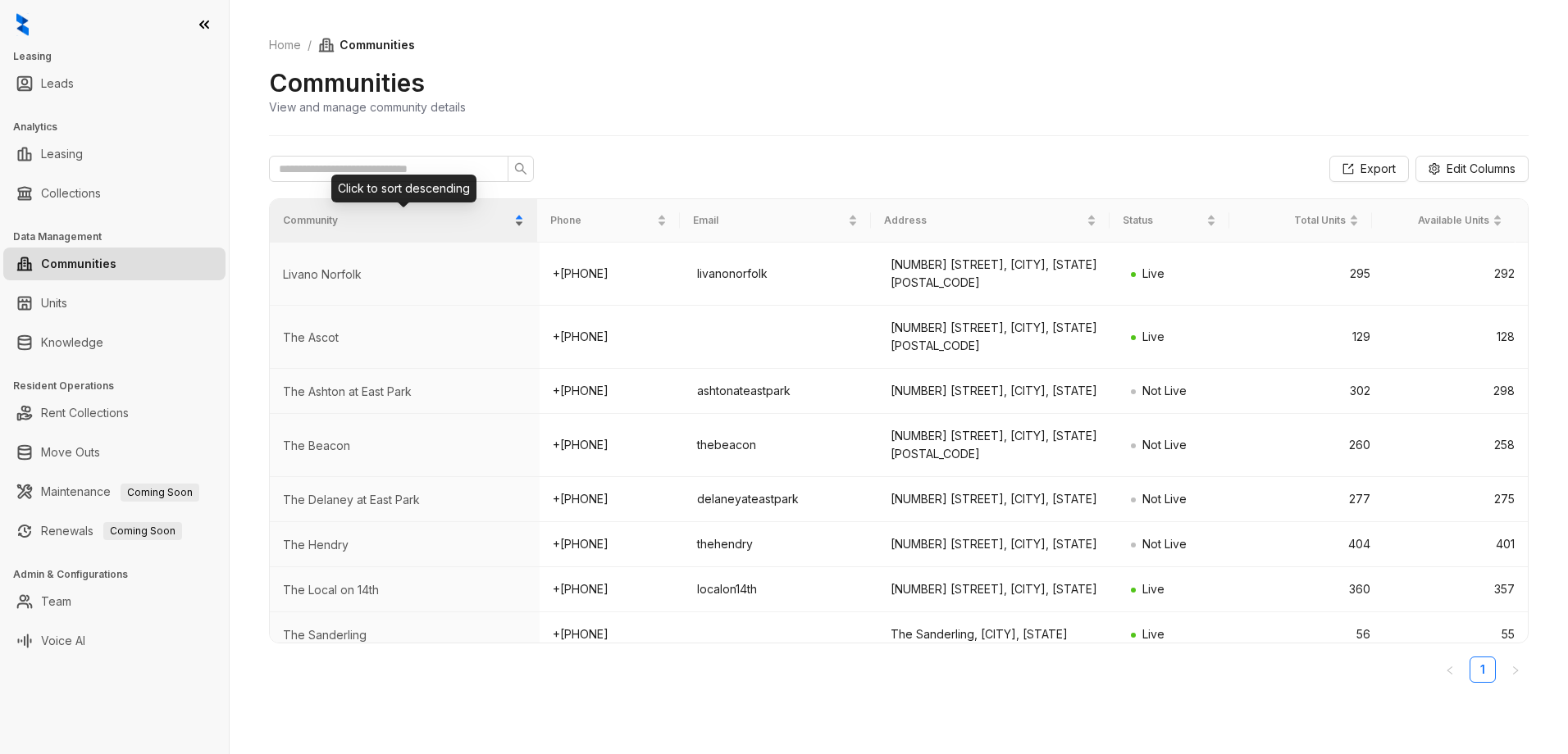 click on "Community" at bounding box center (397, 220) 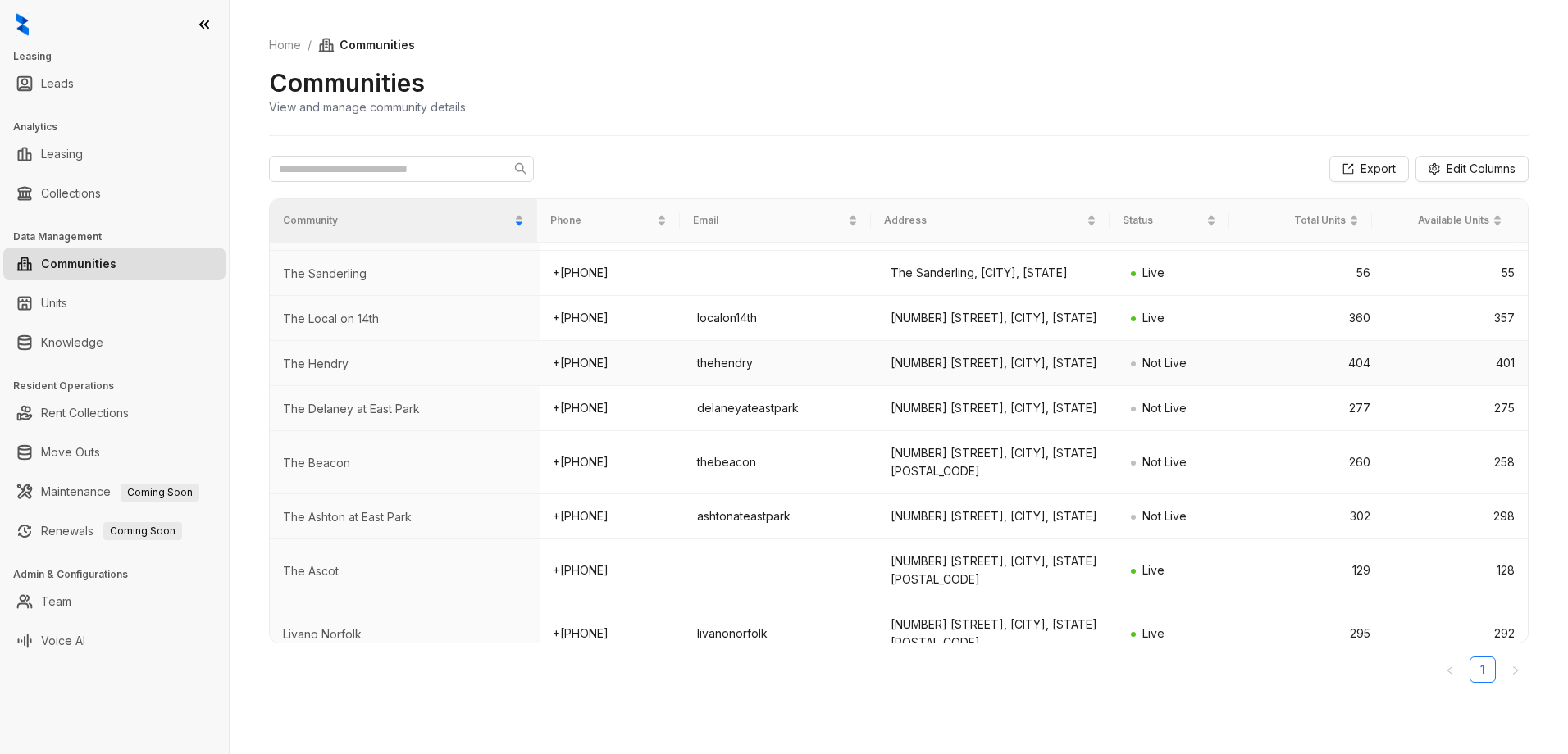 scroll, scrollTop: 213, scrollLeft: 0, axis: vertical 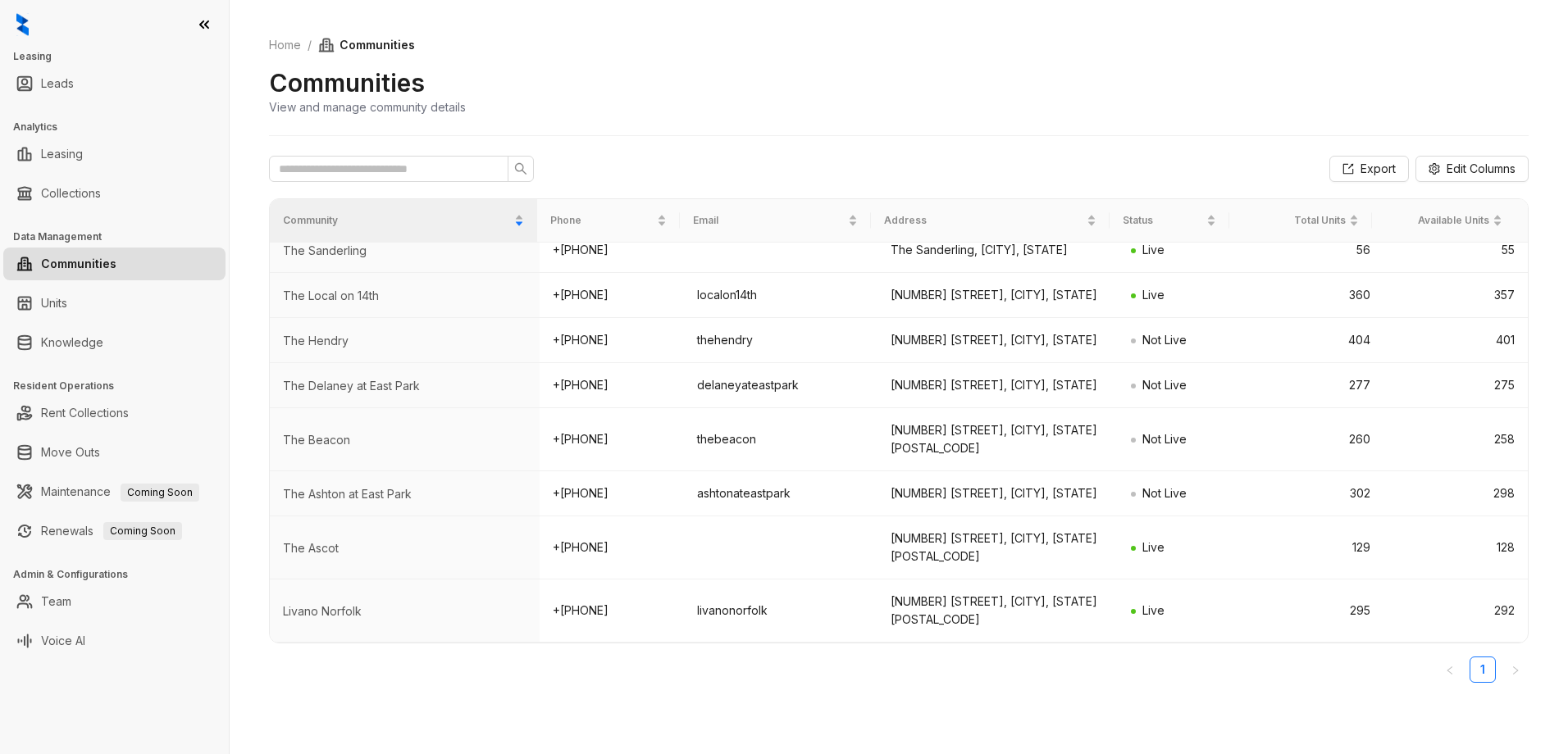click at bounding box center [114, 25] 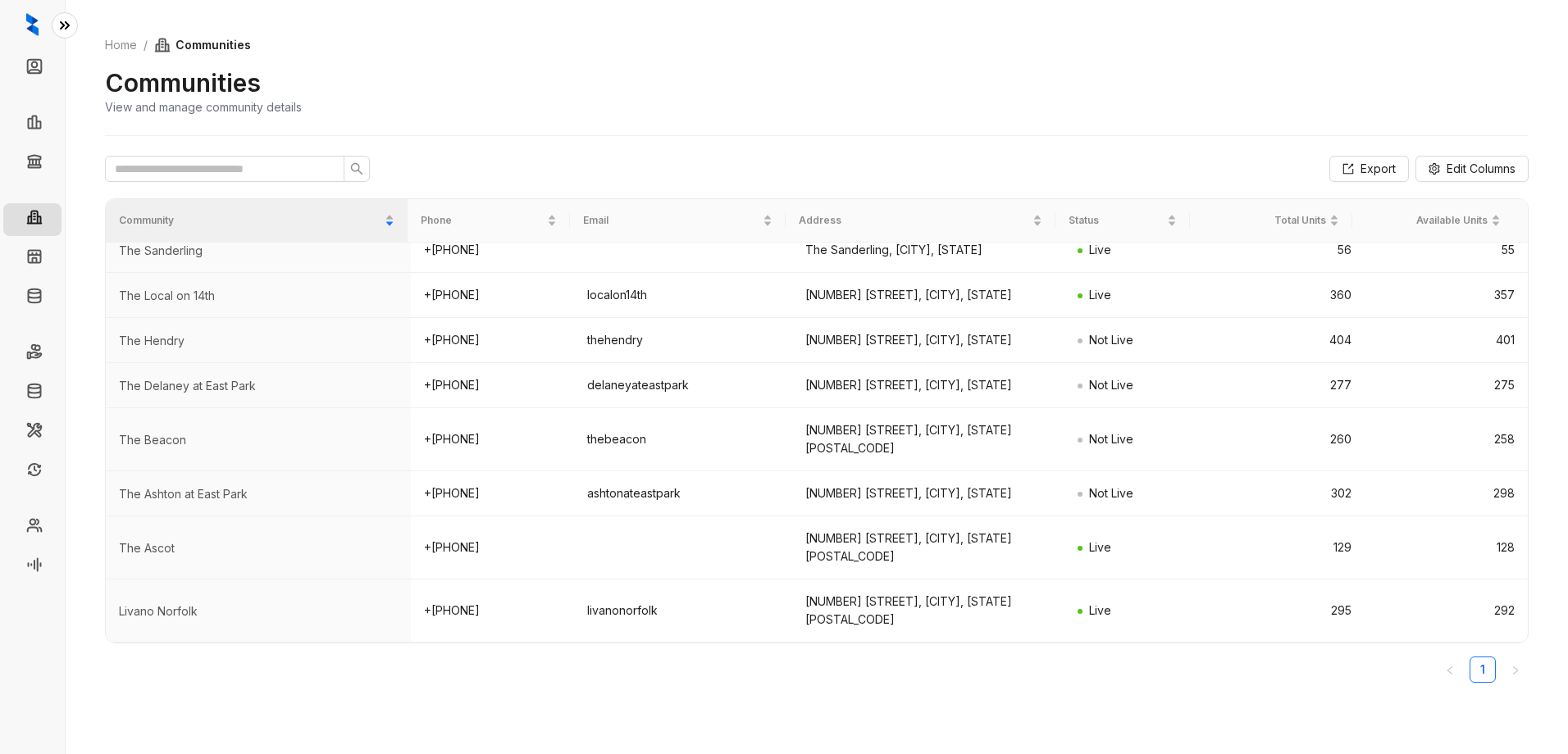 scroll, scrollTop: 159, scrollLeft: 0, axis: vertical 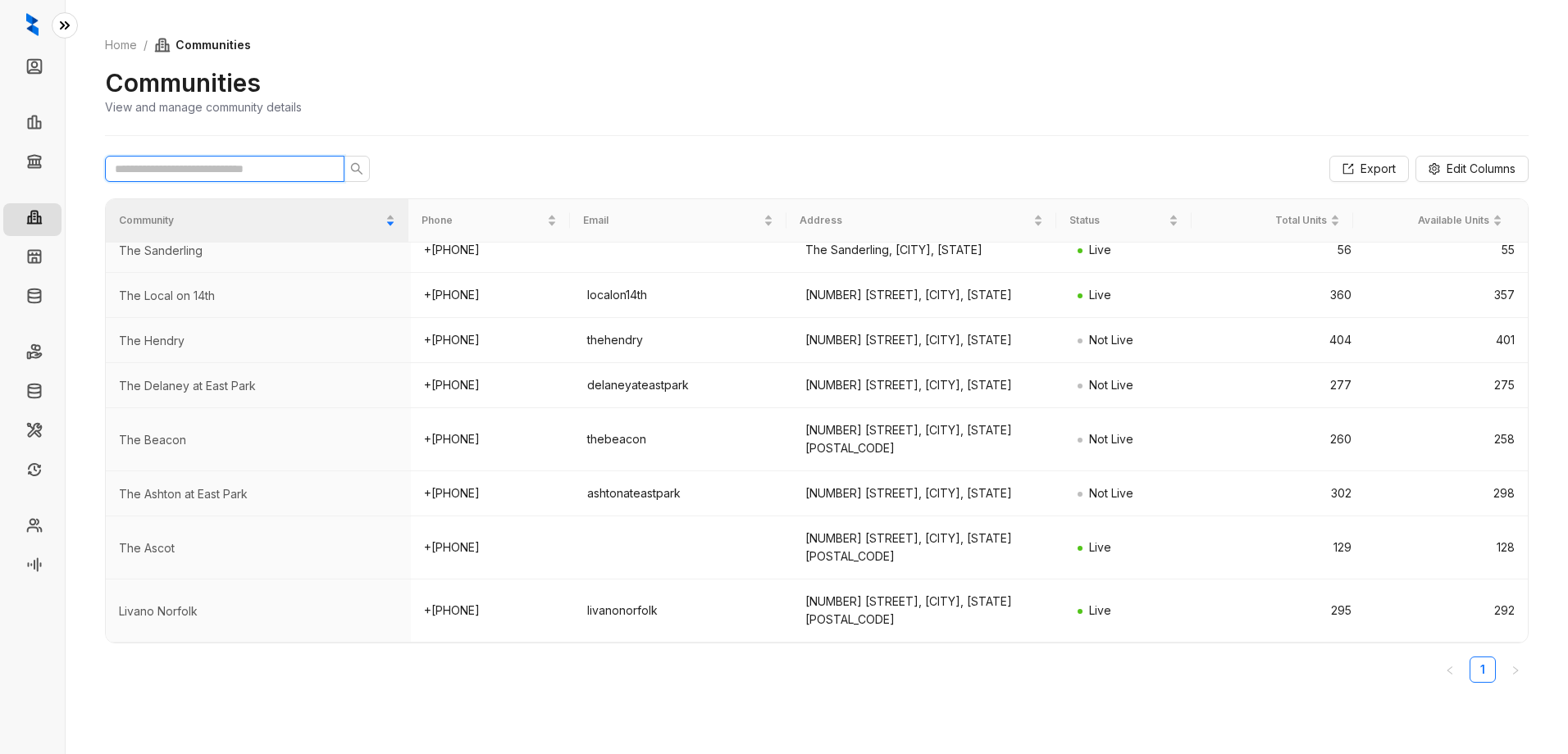 click at bounding box center [218, 169] 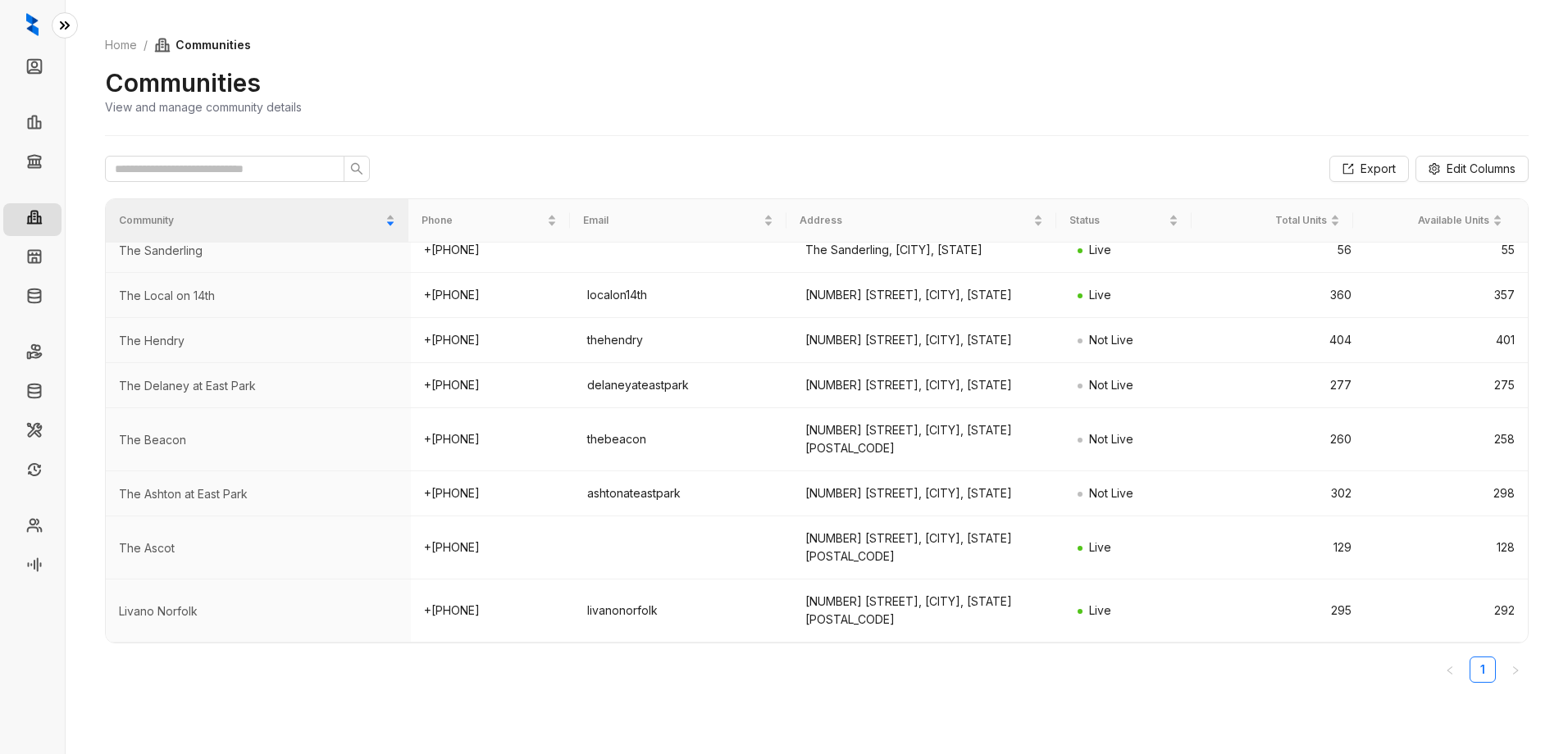 click on "Export Edit Columns Community Phone Email Address Status Total Units Available Units               The Waverly at Winter Haven +[PHONE] thewaverlyatwinterhaven [NUMBER] [STREET], [CITY], [STATE] [POSTAL_CODE] Not Live 264 262 The Tristan +[PHONE] thetristan [NUMBER] [STREET], [CITY], [STATE] [POSTAL_CODE] Live 242 238 The Sanderling +[PHONE] The Sanderling, [CITY], [STATE] Live 56 55 The Local on 14th +[PHONE] localon14th [NUMBER] [STREET], [CITY], [STATE] Live 360 357 The Hendry +[PHONE] thehendry [NUMBER] [STREET], [CITY], [STATE] Live 404 401 The Delaney at East Park +[PHONE] delaneyateastpark [NUMBER] [STREET], [CITY], [STATE] Not Live 277 275 The Beacon +[PHONE] thebeacon [NUMBER] [STREET], [STATE] Not Live 260 258 The Ashton at East Park +[PHONE] ashtonateastpark [NUMBER]  [STREET], [CITY], [STATE] Not Live 302 298 The Ascot +[PHONE] [NUMBER] [STREET], [CITY], [STATE] Live 129 128 +[PHONE]" at bounding box center [817, 422] 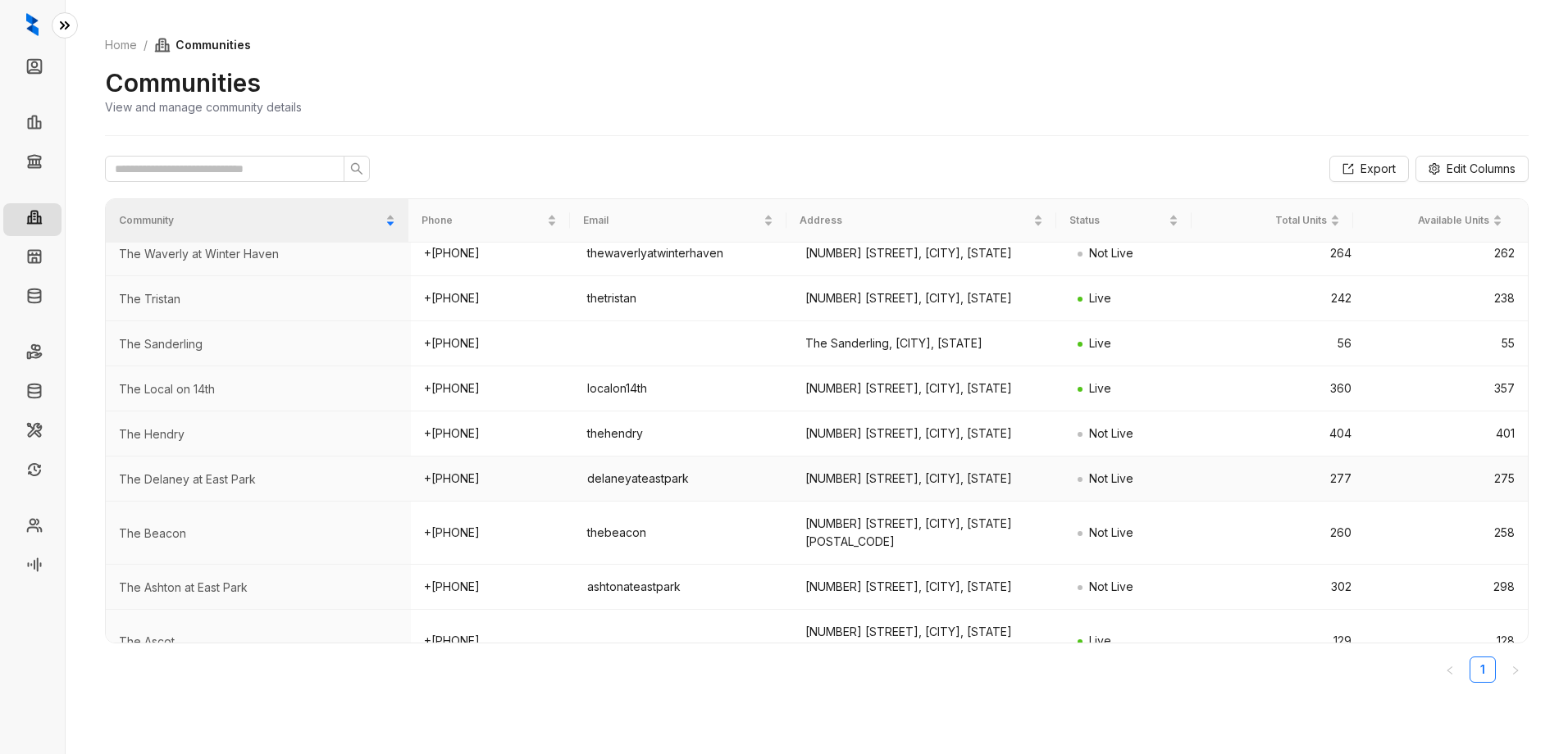 scroll, scrollTop: 0, scrollLeft: 0, axis: both 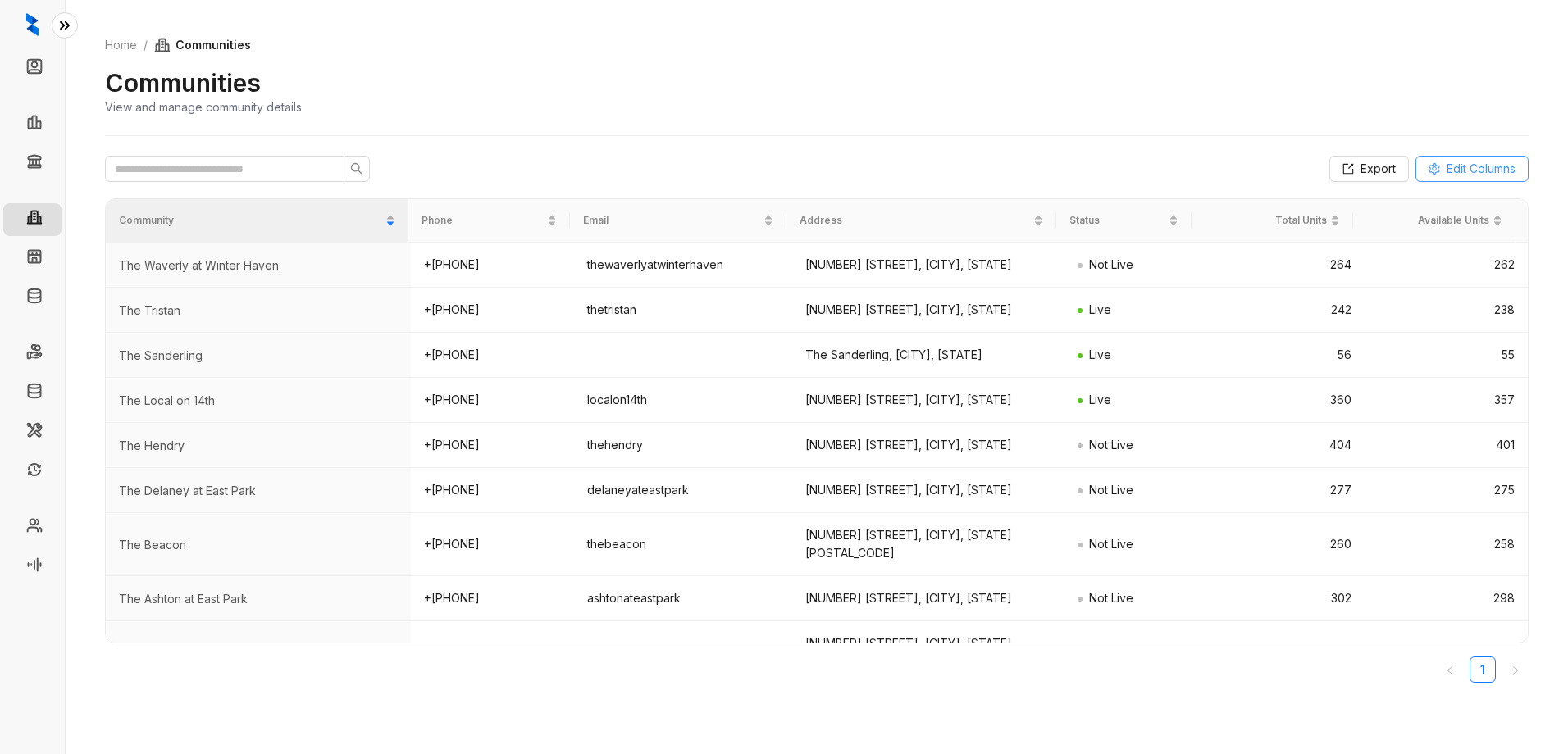click on "Edit Columns" at bounding box center [1481, 169] 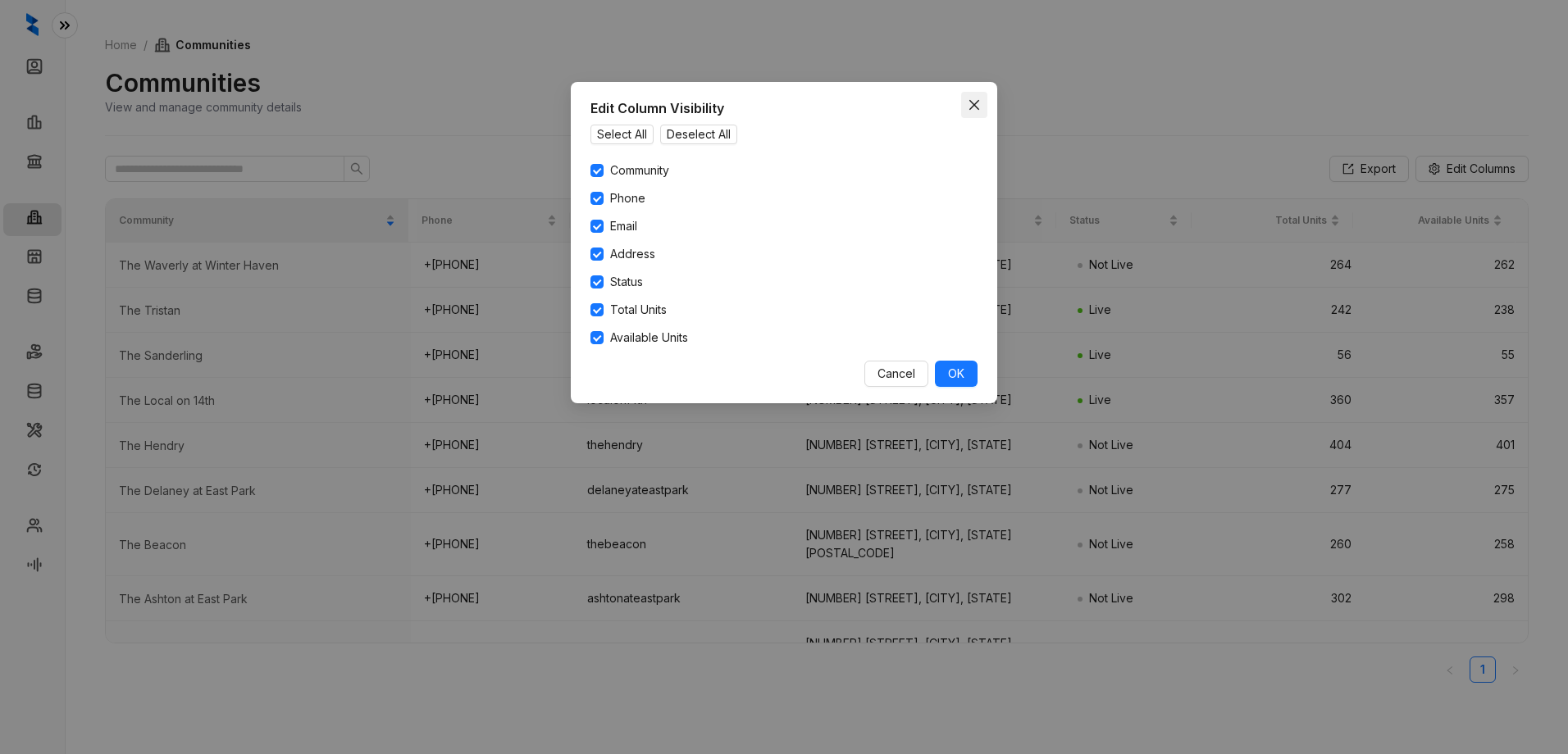 click 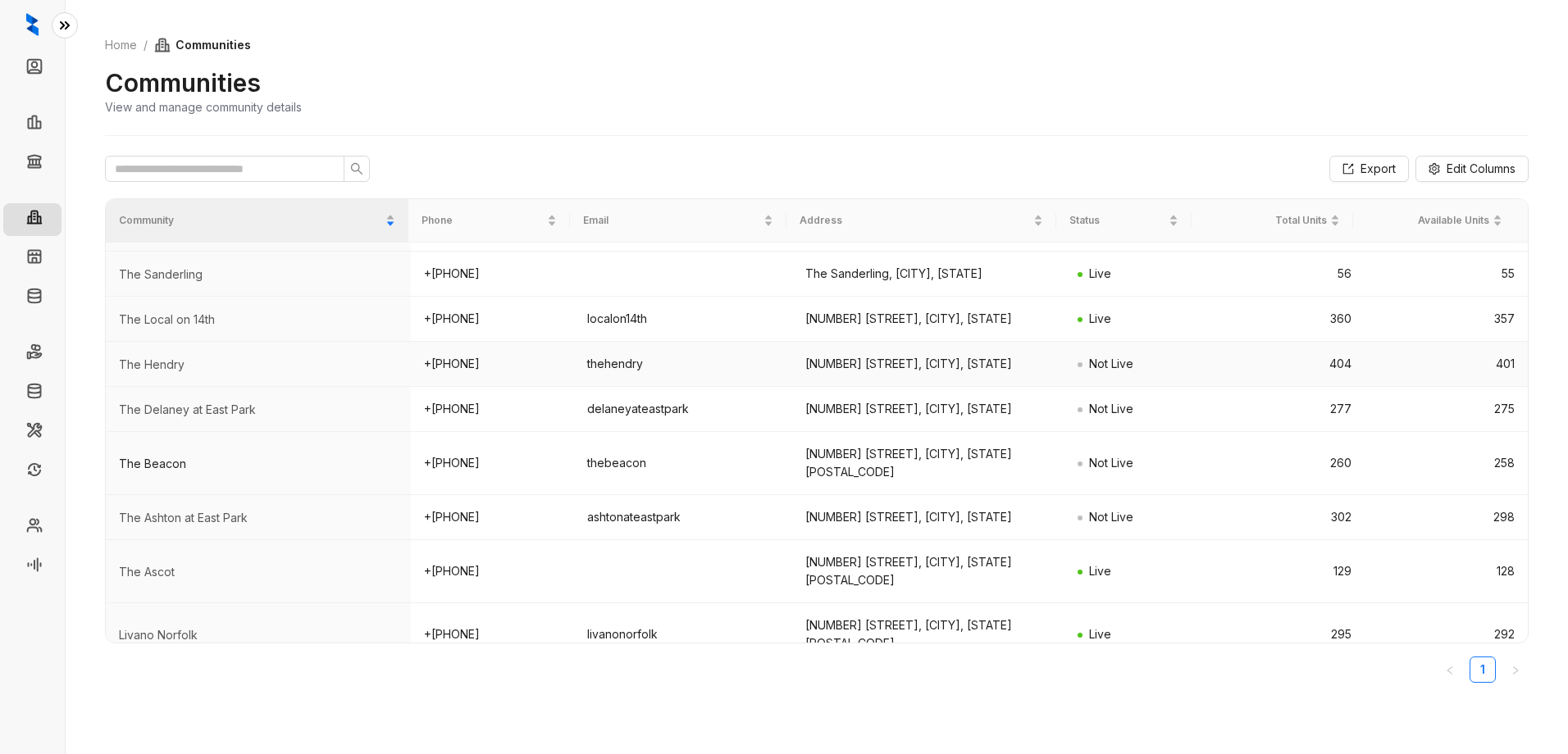 scroll, scrollTop: 159, scrollLeft: 0, axis: vertical 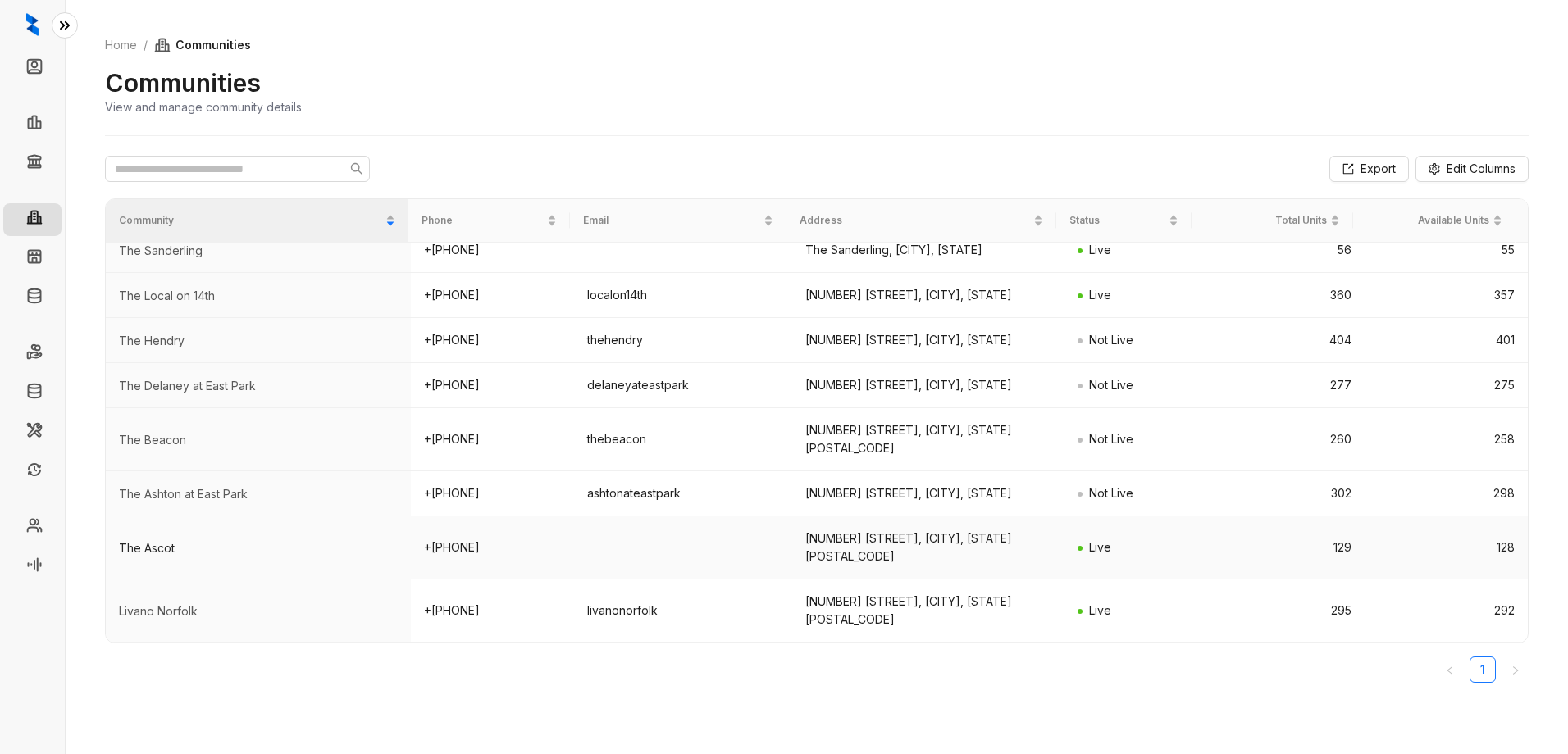 click on "The Ascot" at bounding box center [258, 548] 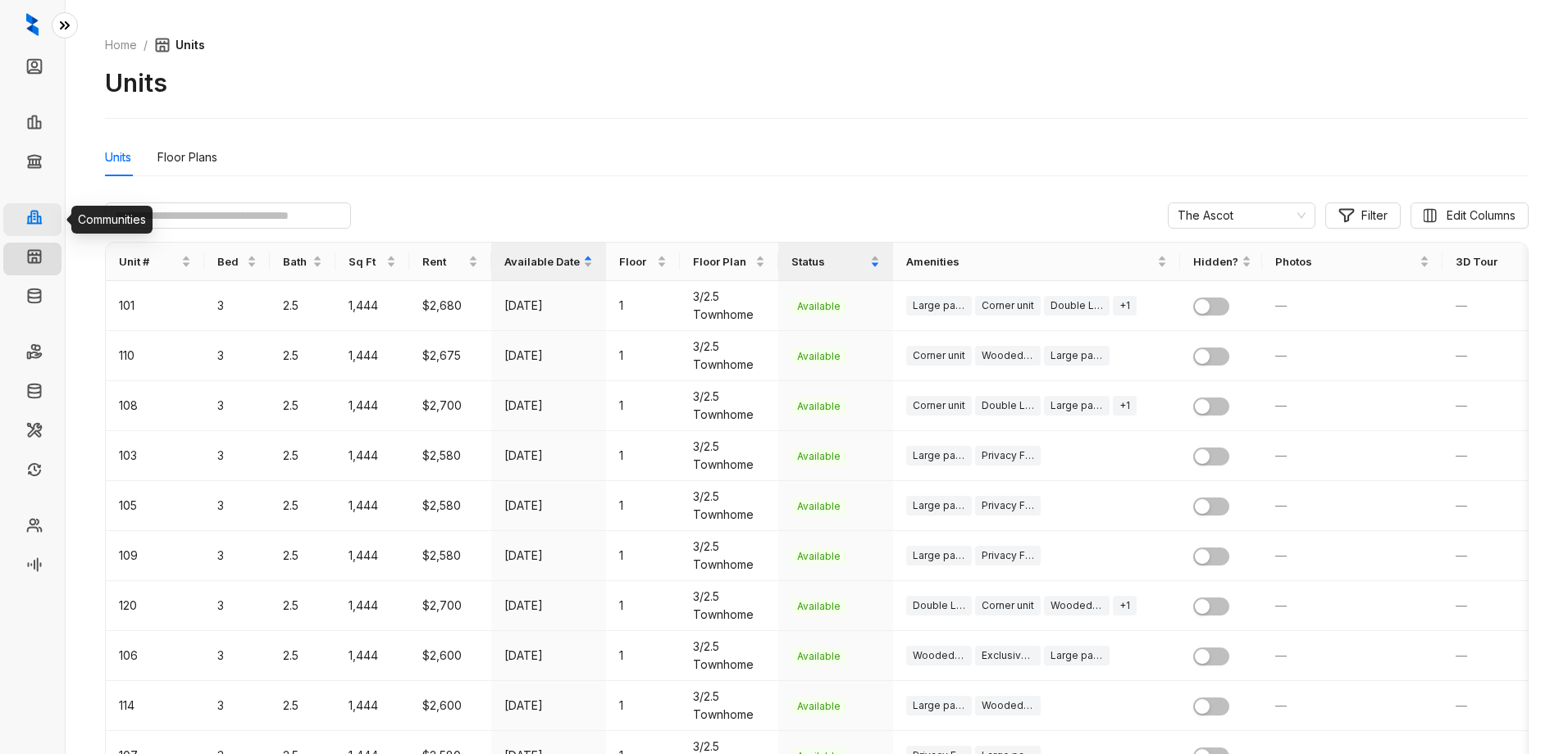 click on "Communities" at bounding box center (84, 220) 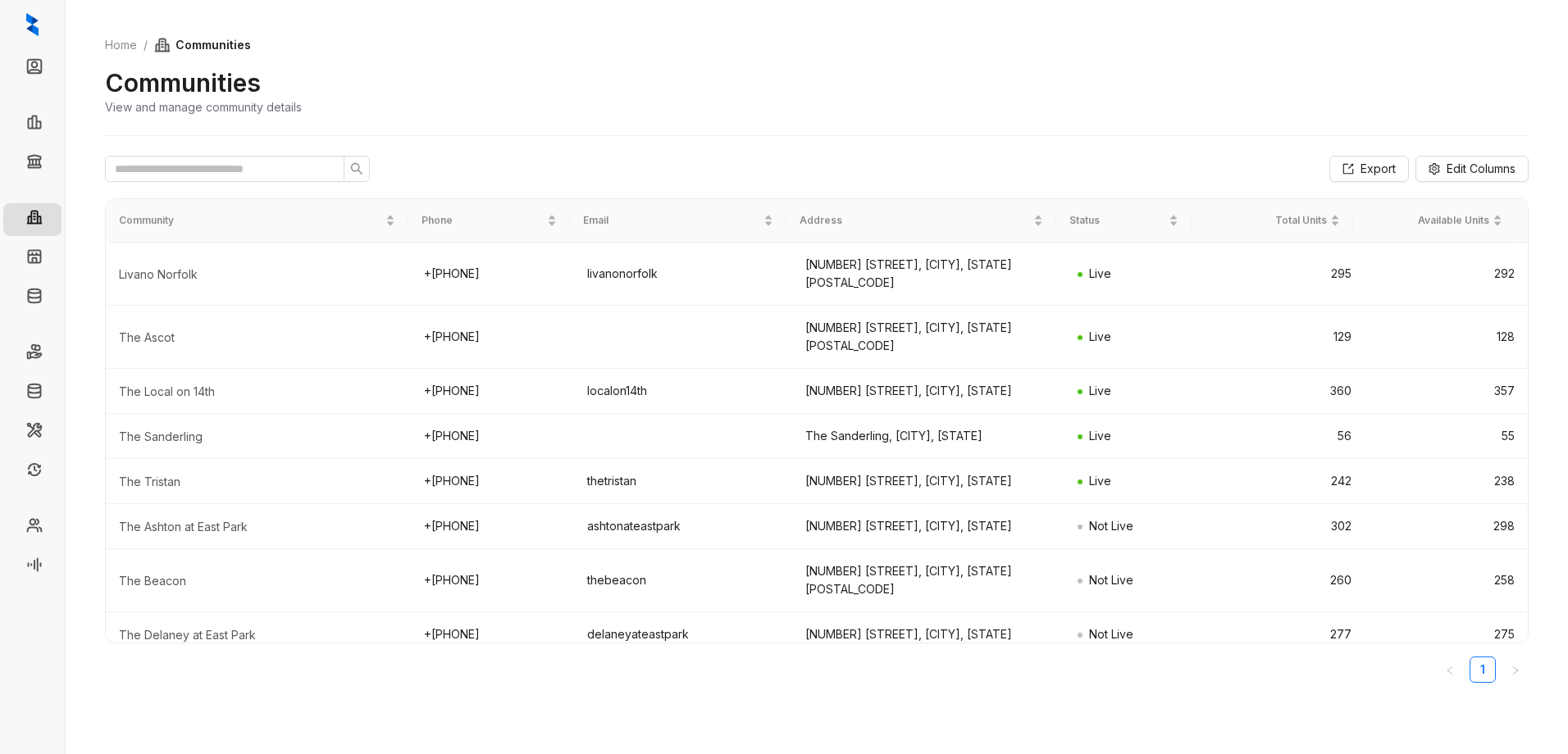 click 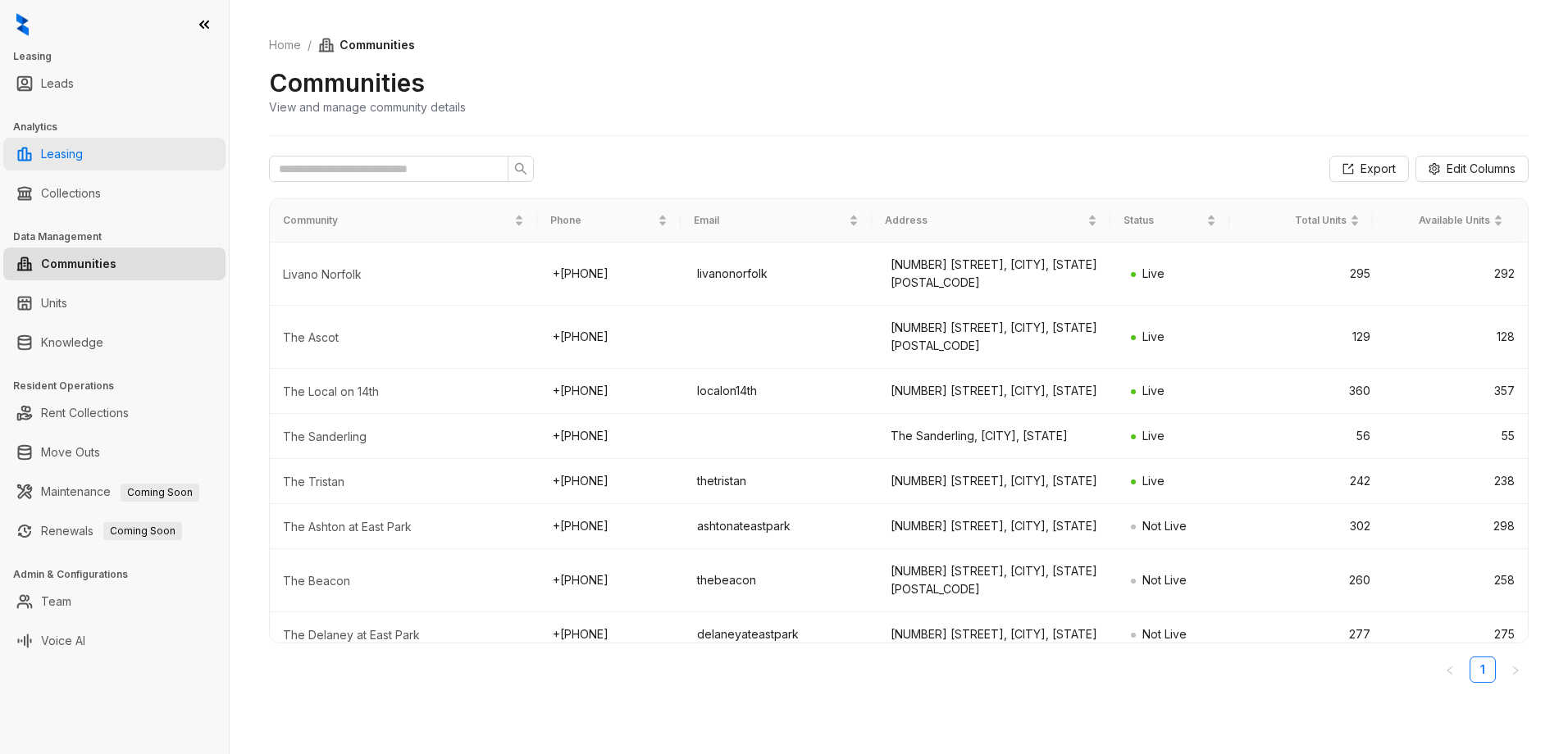 click on "Leasing" at bounding box center (62, 154) 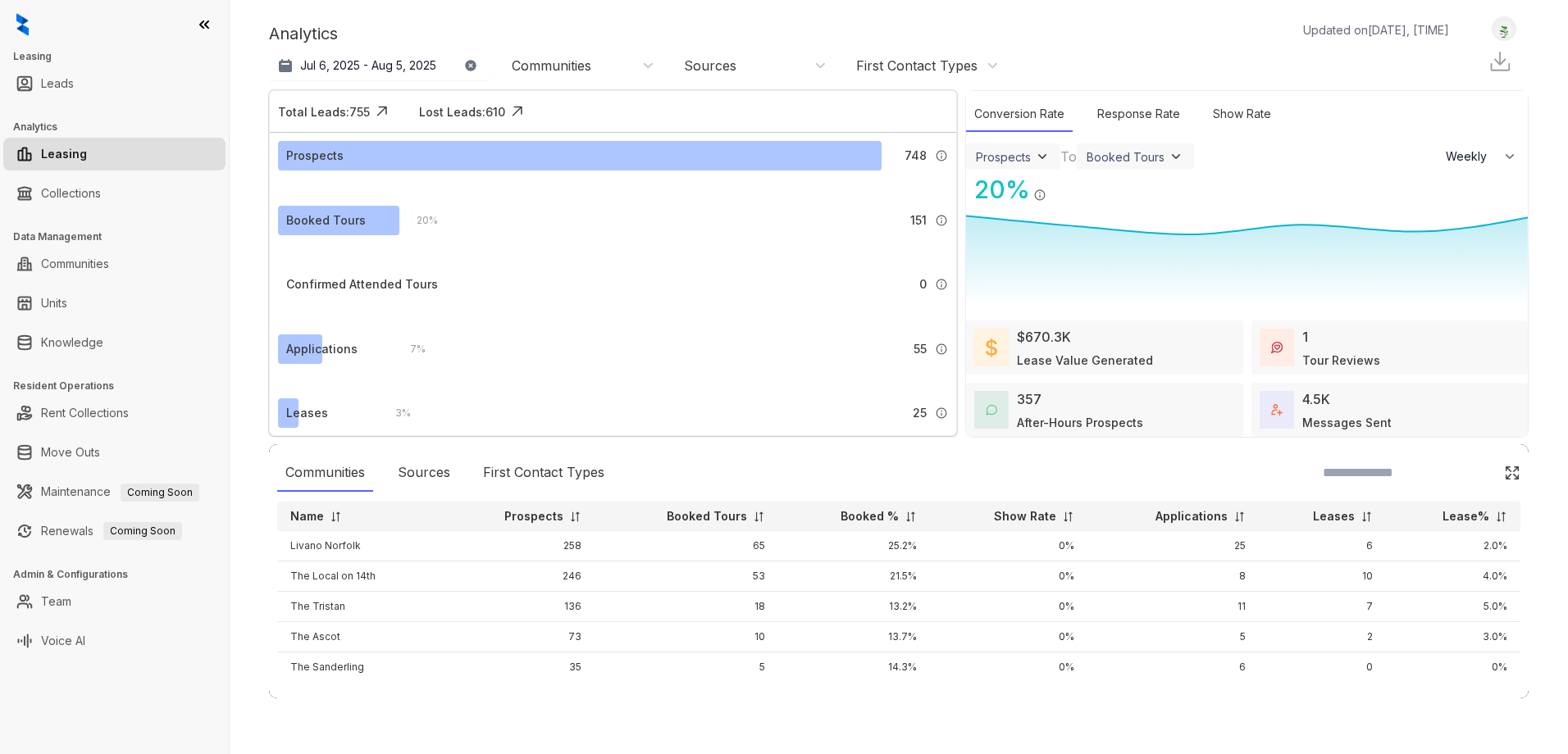 click on "Communities" at bounding box center (583, 66) 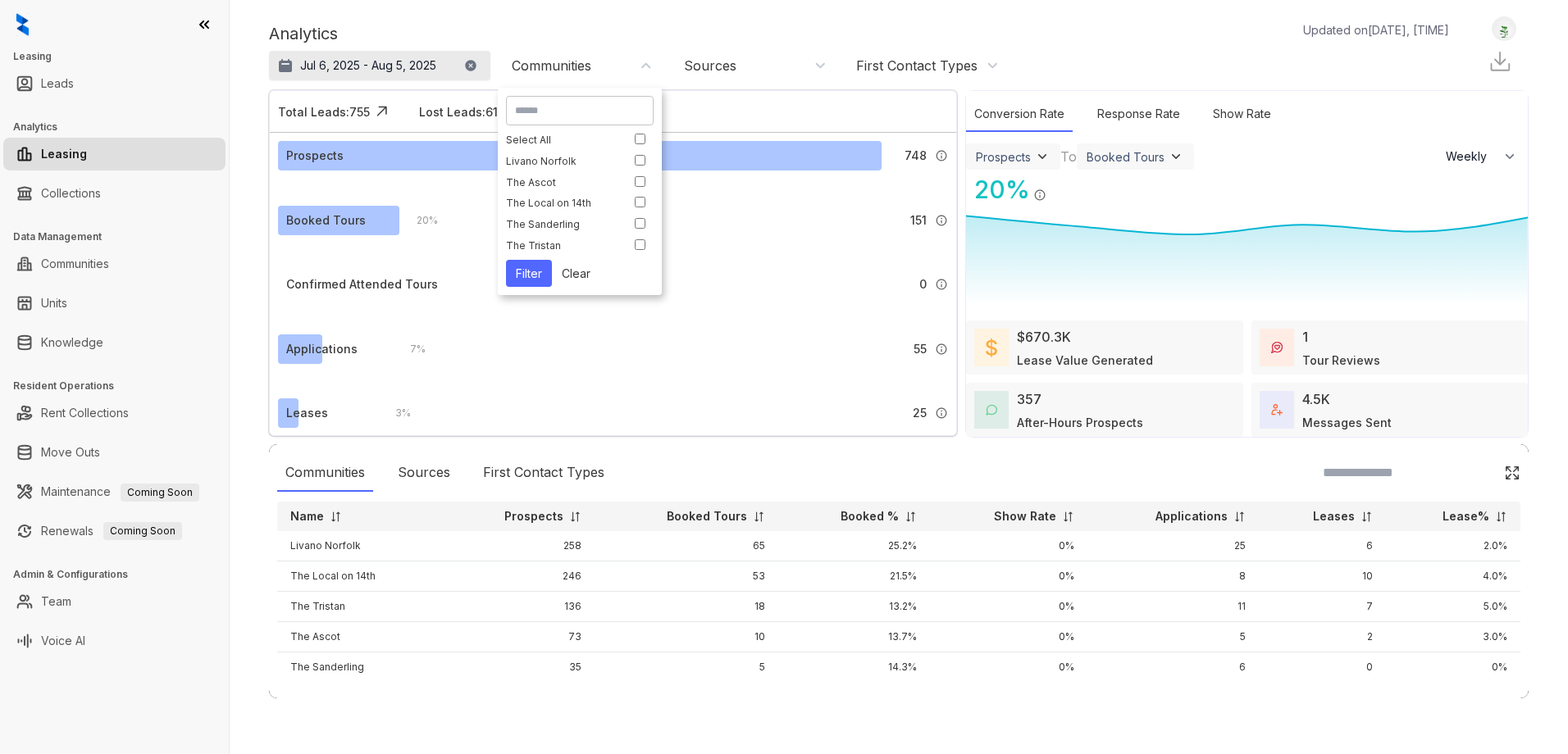 click on "Jul 6, 2025 -
Aug 5, 2025" at bounding box center (368, 66) 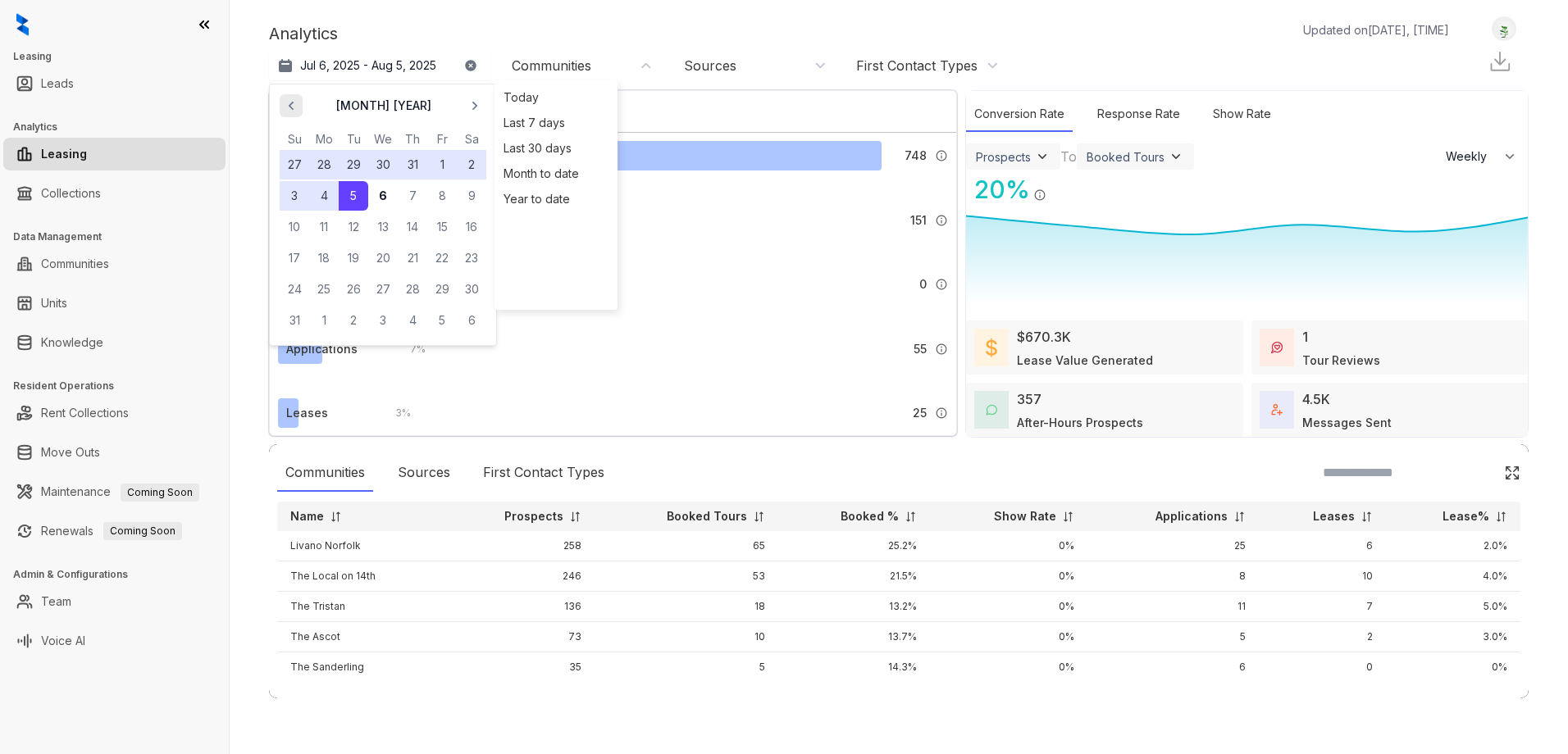 click 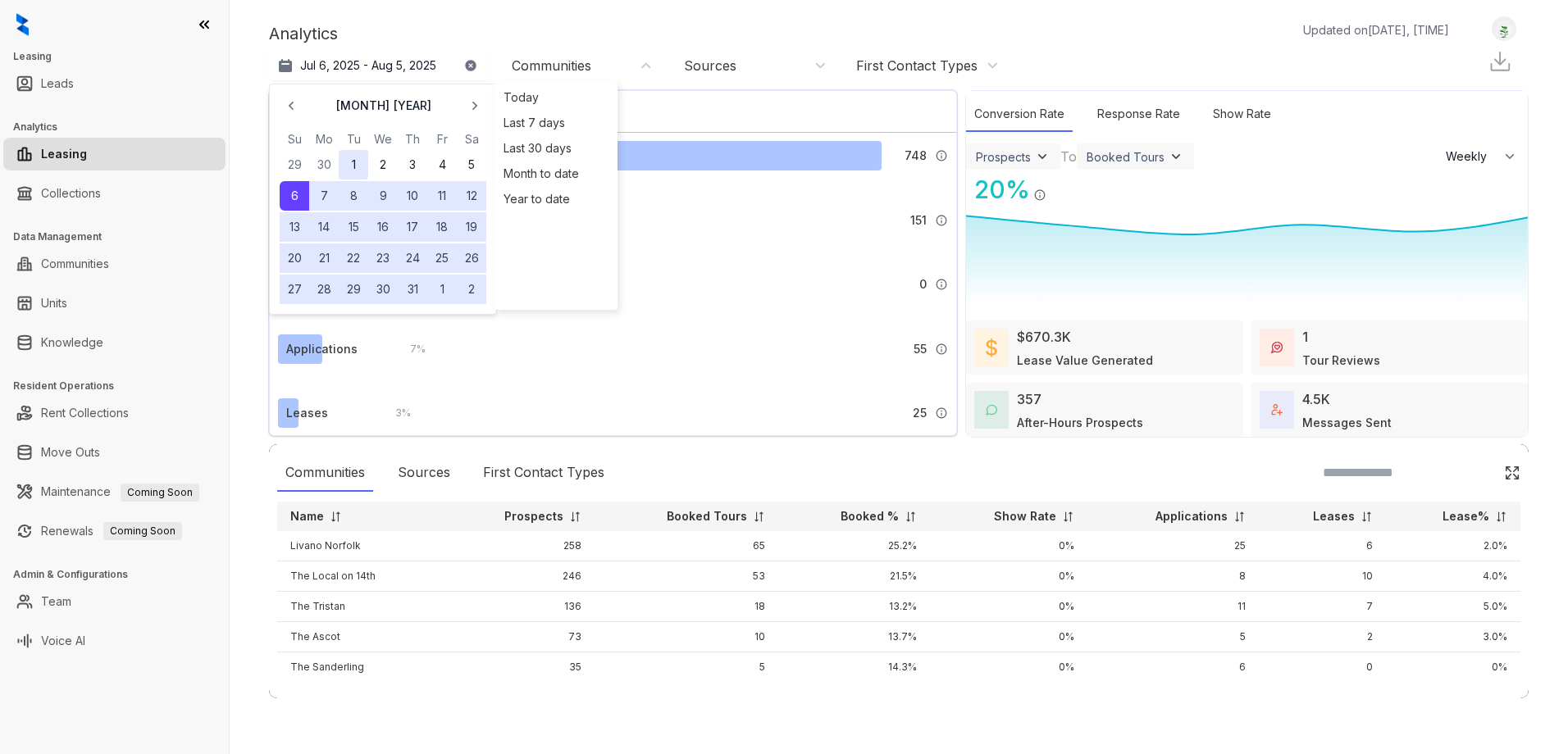 click on "1" at bounding box center [353, 165] 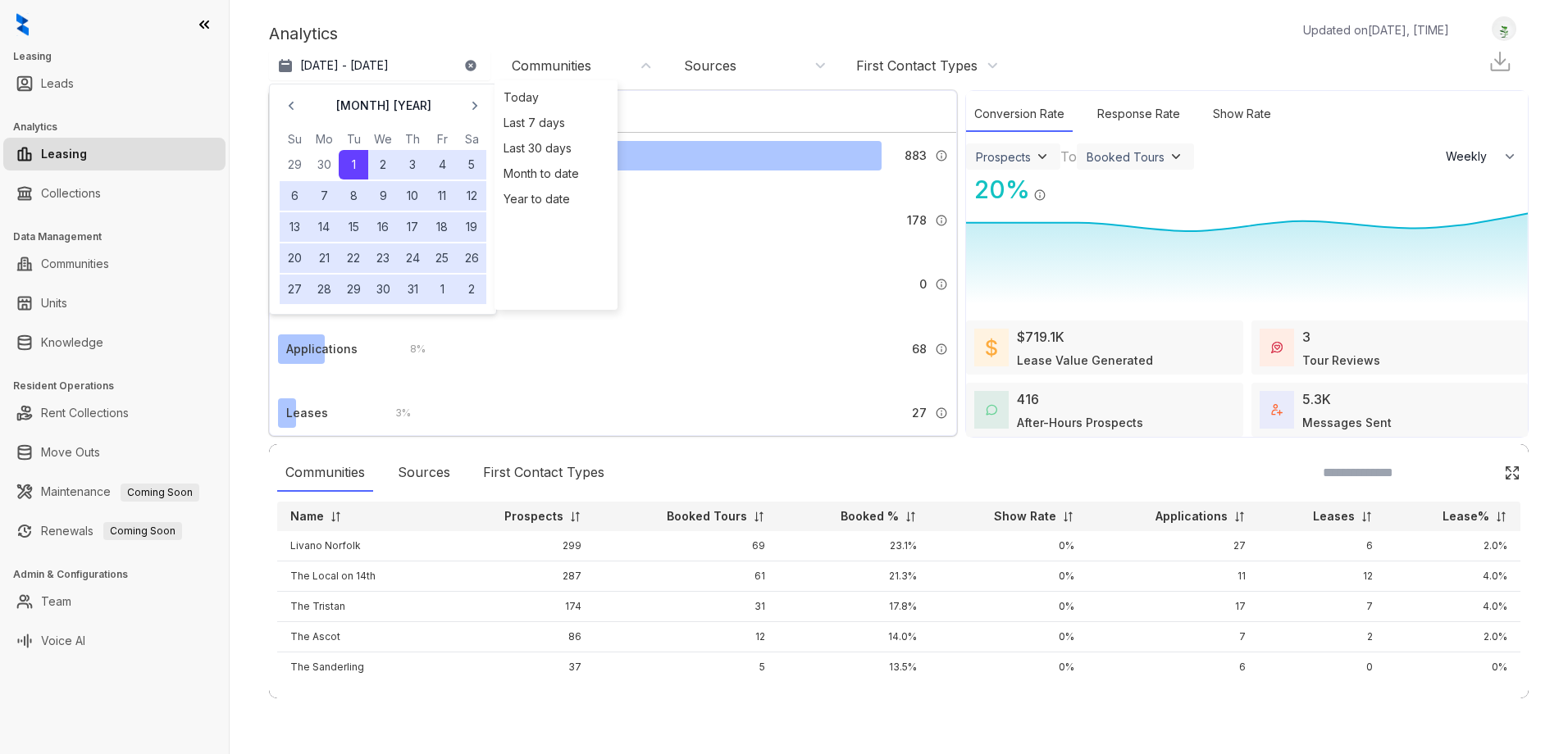 click on "31" at bounding box center (413, 289) 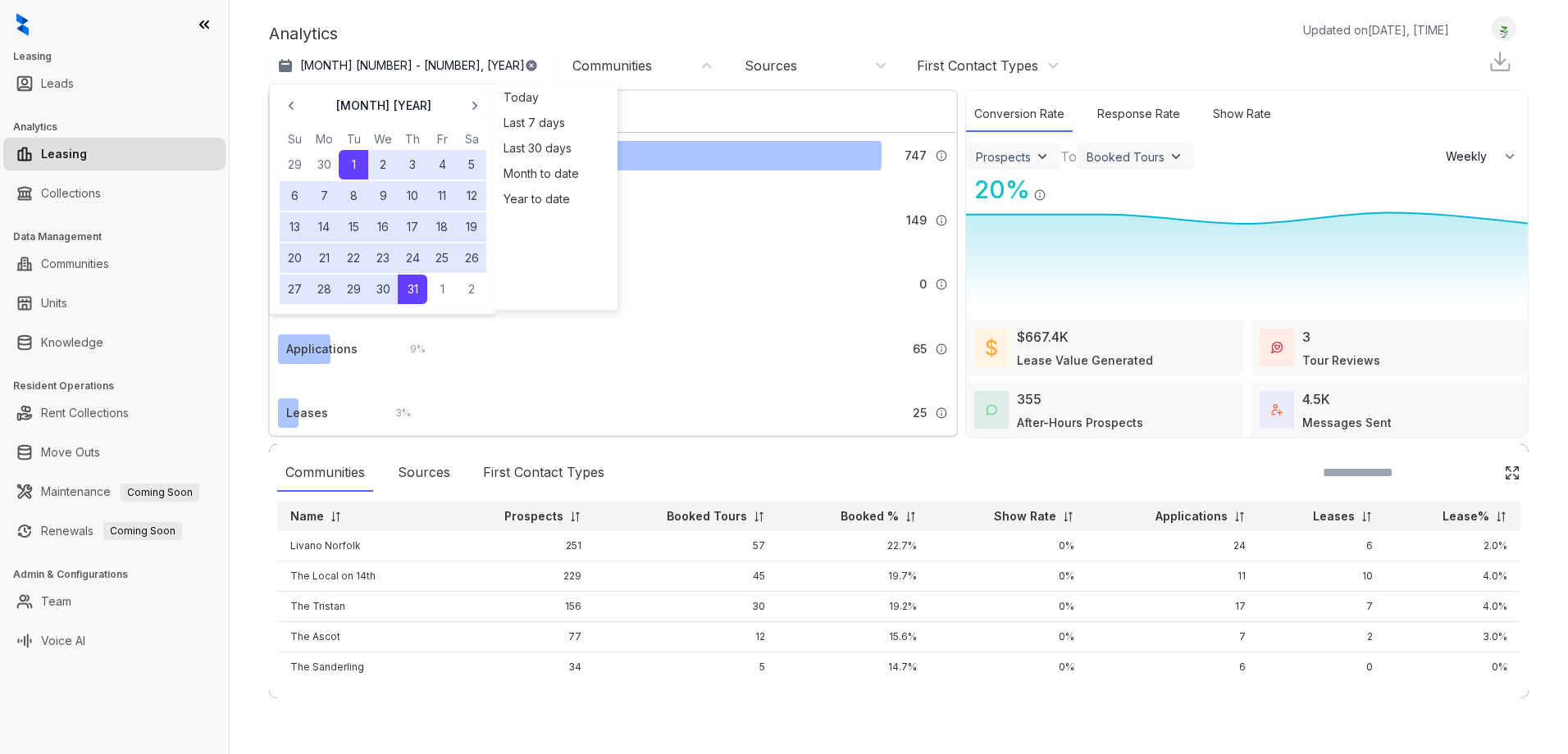 click on "Analytics Updated on  [DATE], [TIME]" at bounding box center (867, 34) 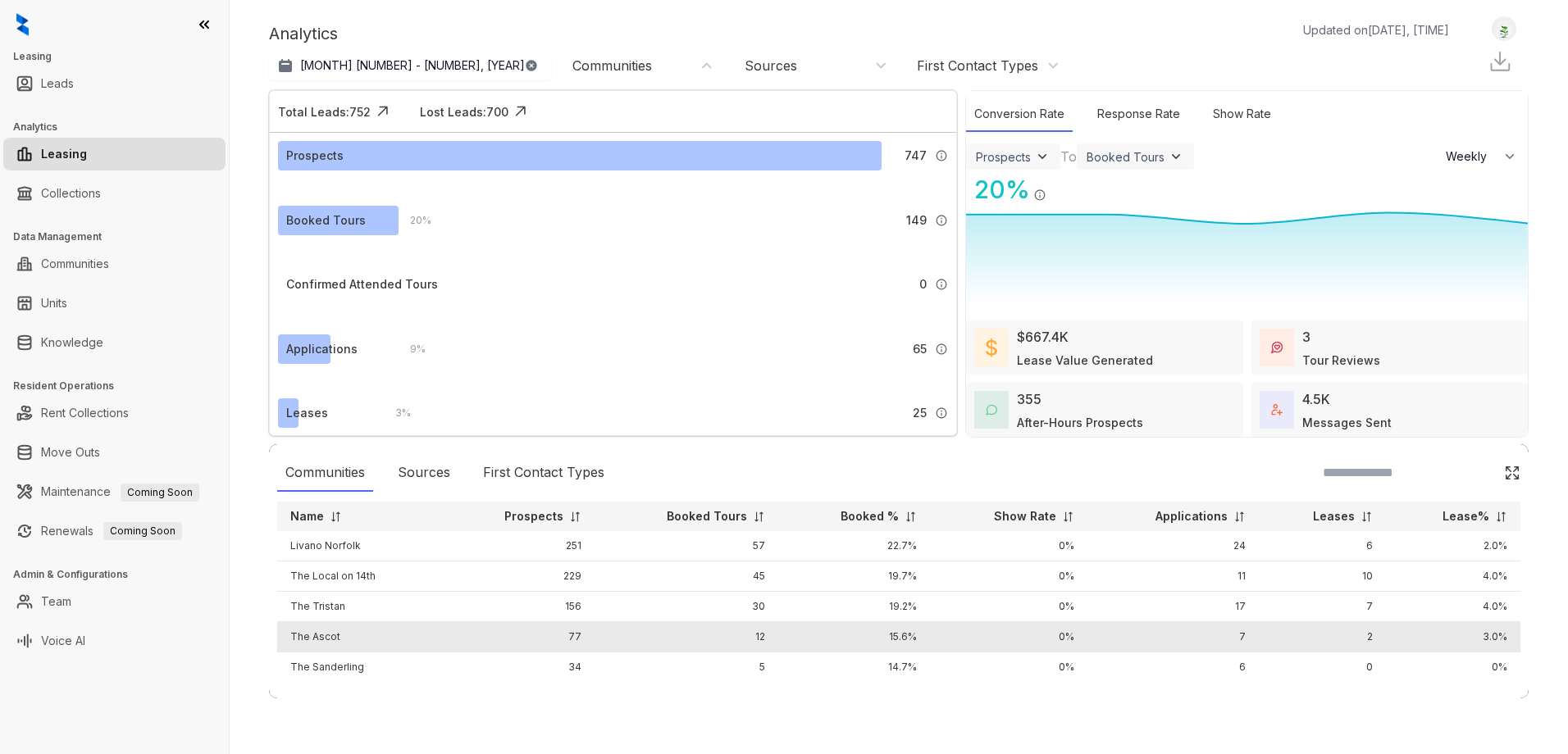 click on "The Ascot" at bounding box center (359, 637) 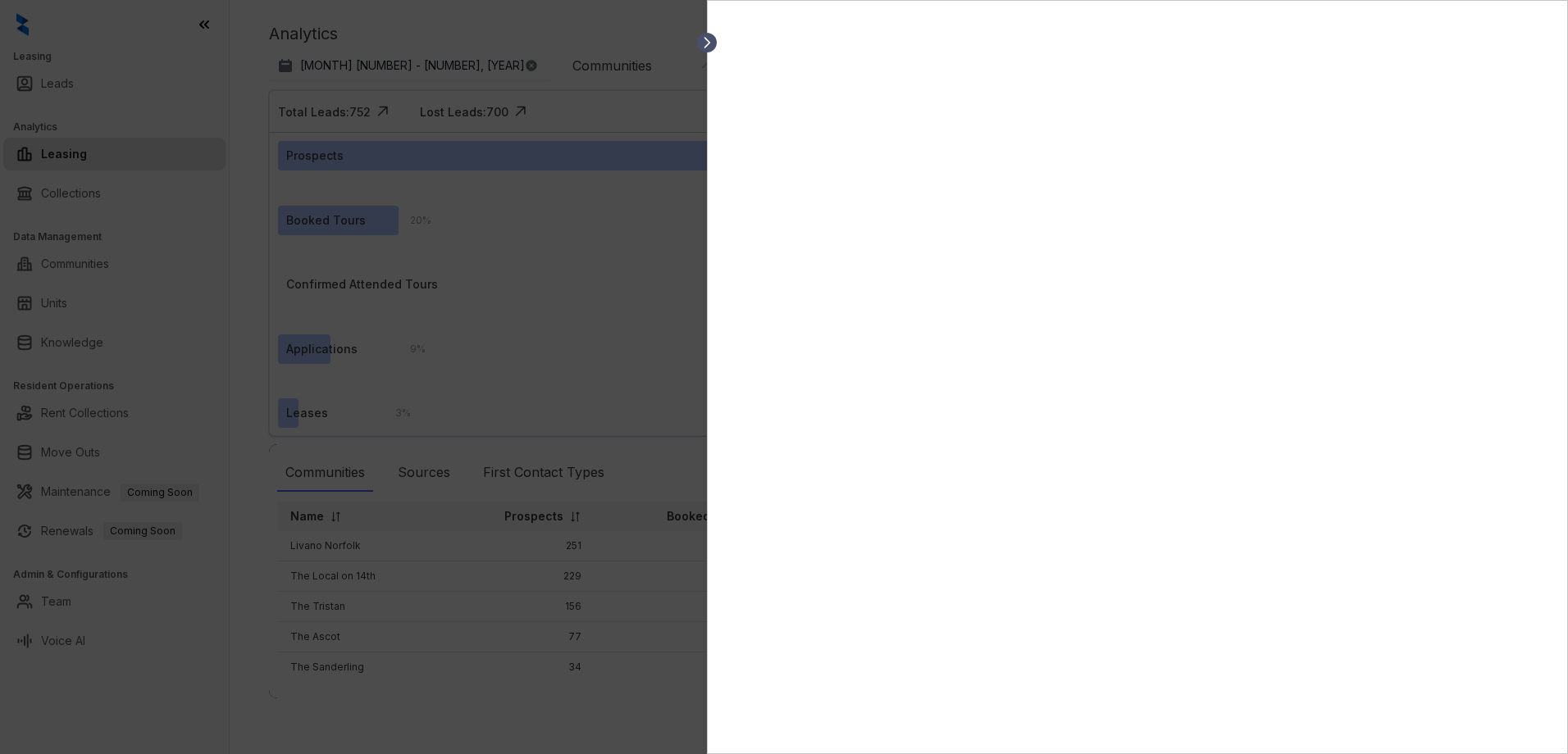 click 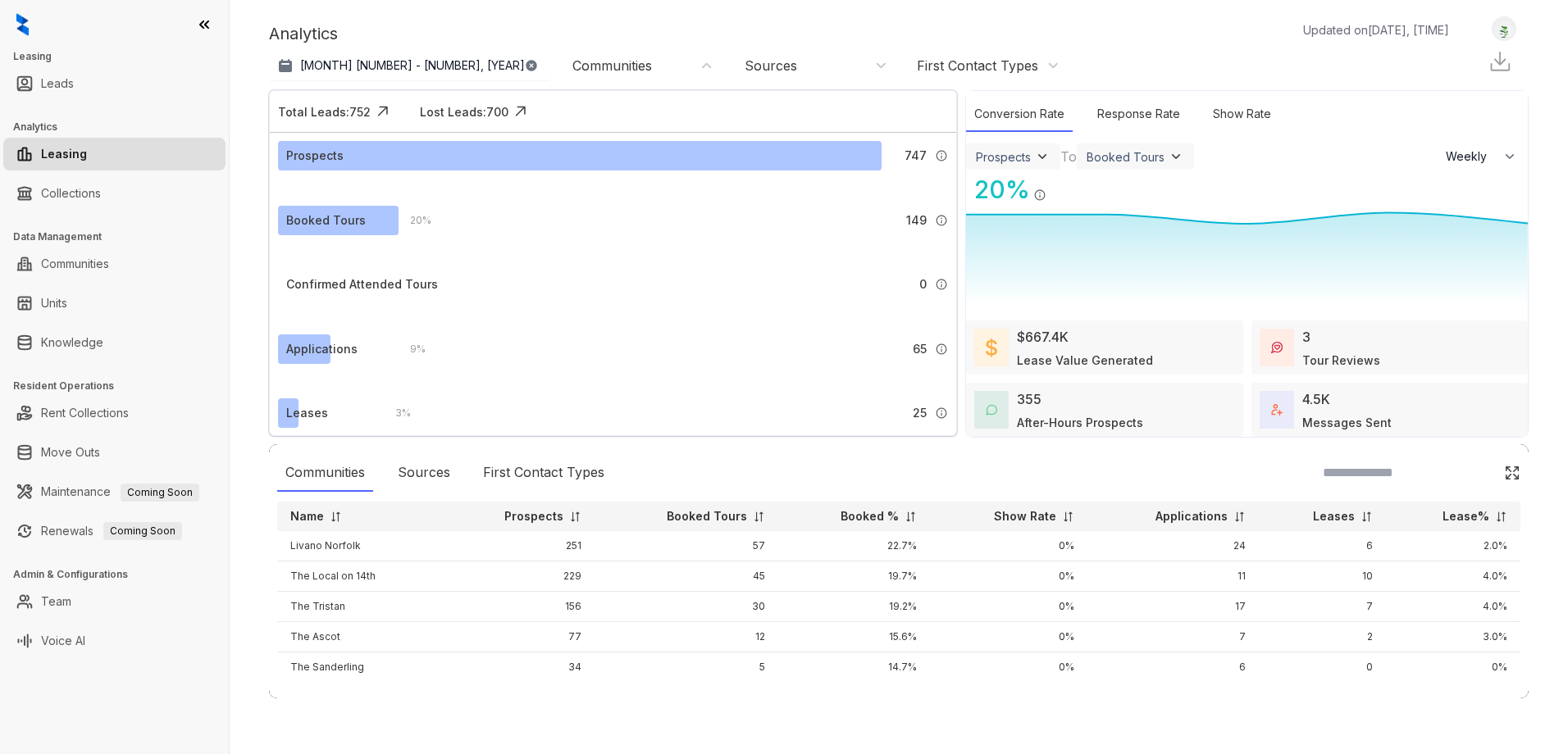 click on "Communities" at bounding box center (612, 66) 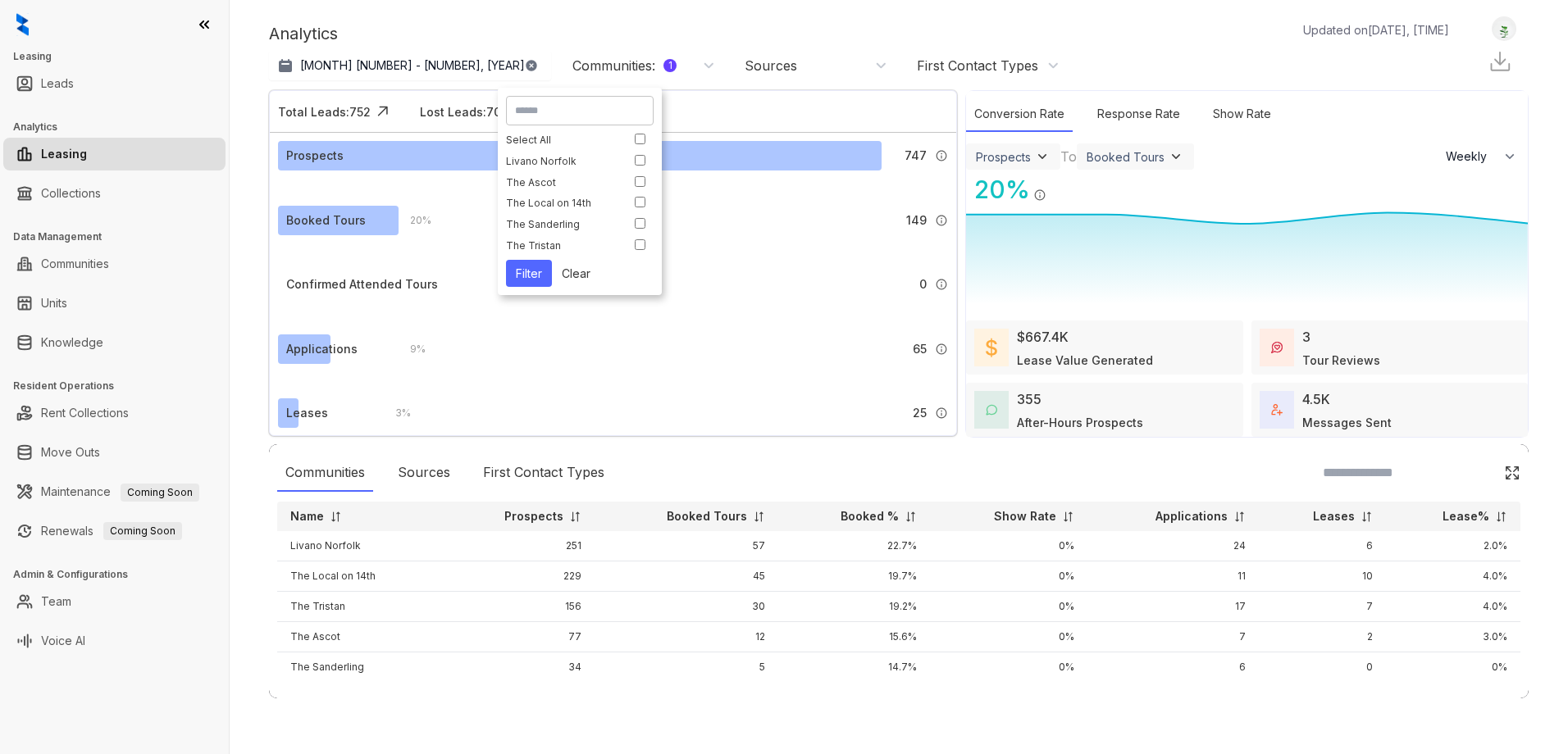 click on "Filter" at bounding box center [529, 273] 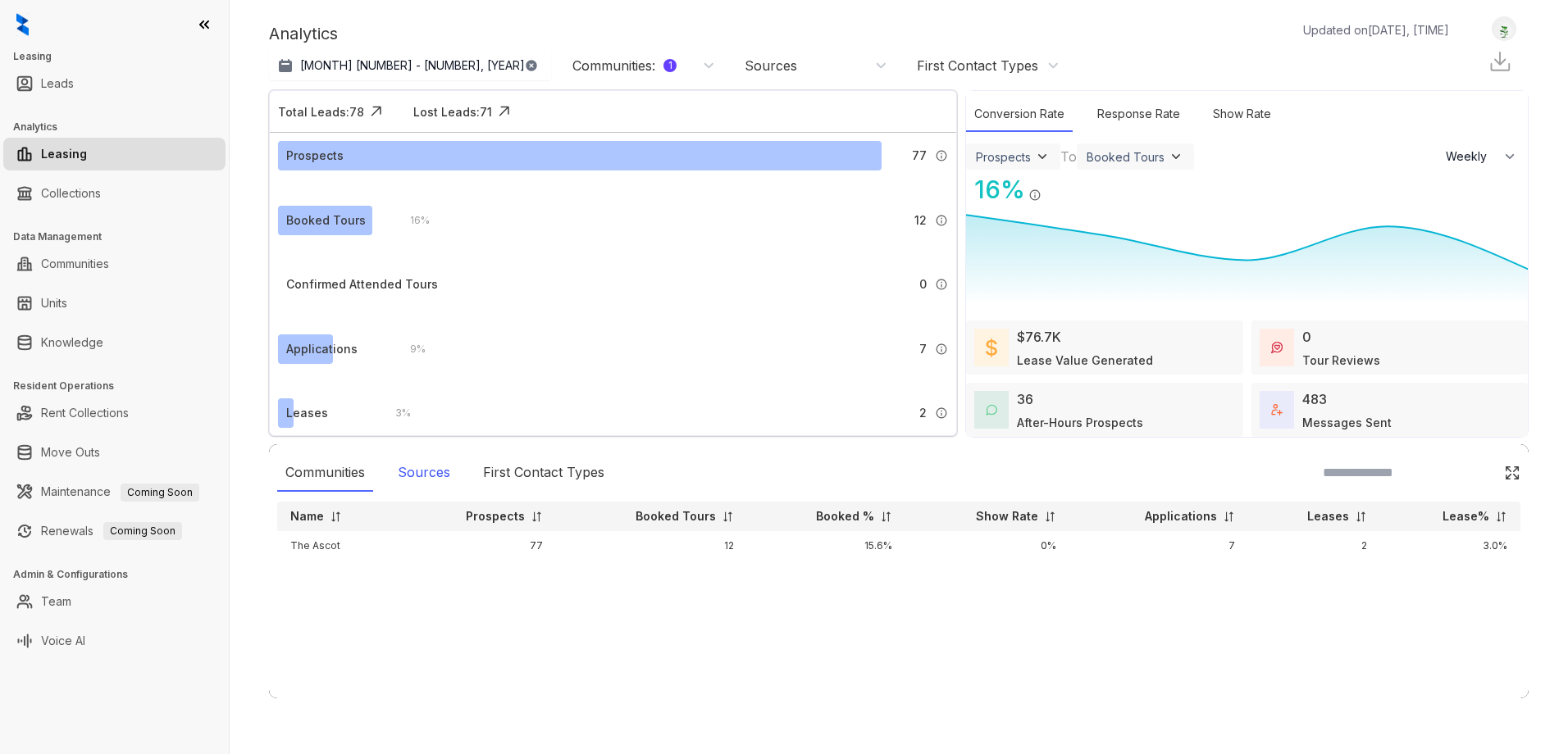 click on "Sources" at bounding box center [424, 473] 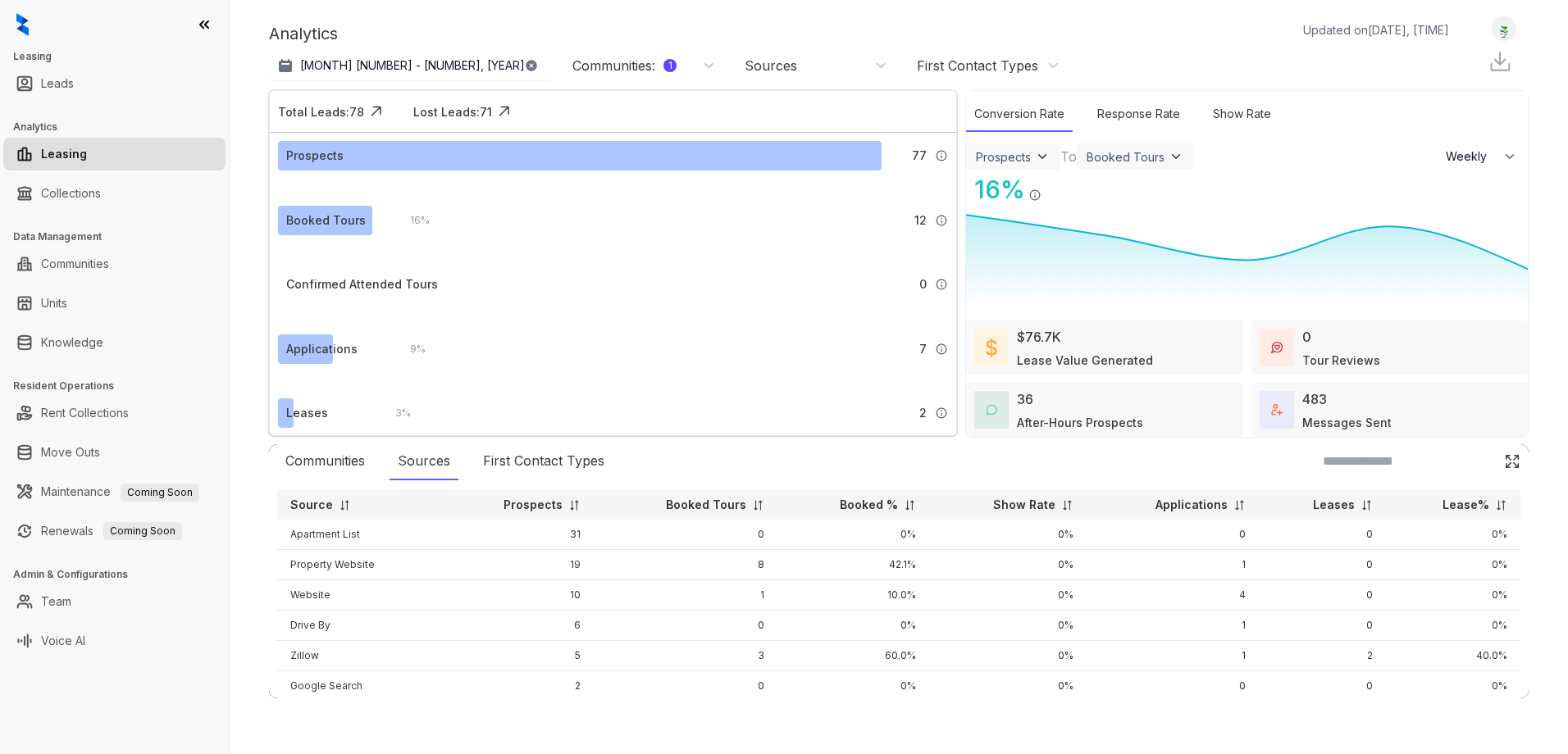 scroll, scrollTop: 0, scrollLeft: 0, axis: both 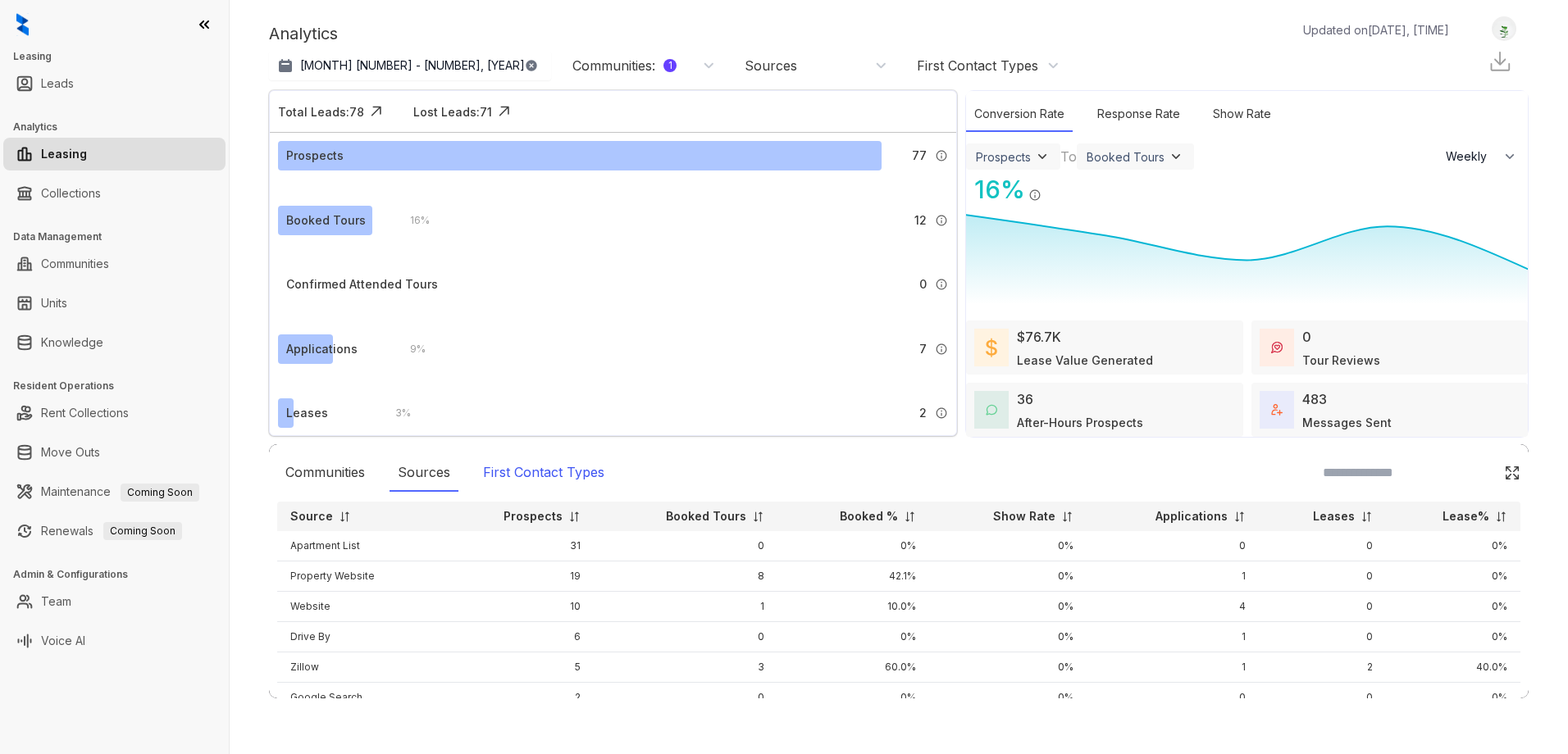 click on "First Contact Types" at bounding box center (544, 473) 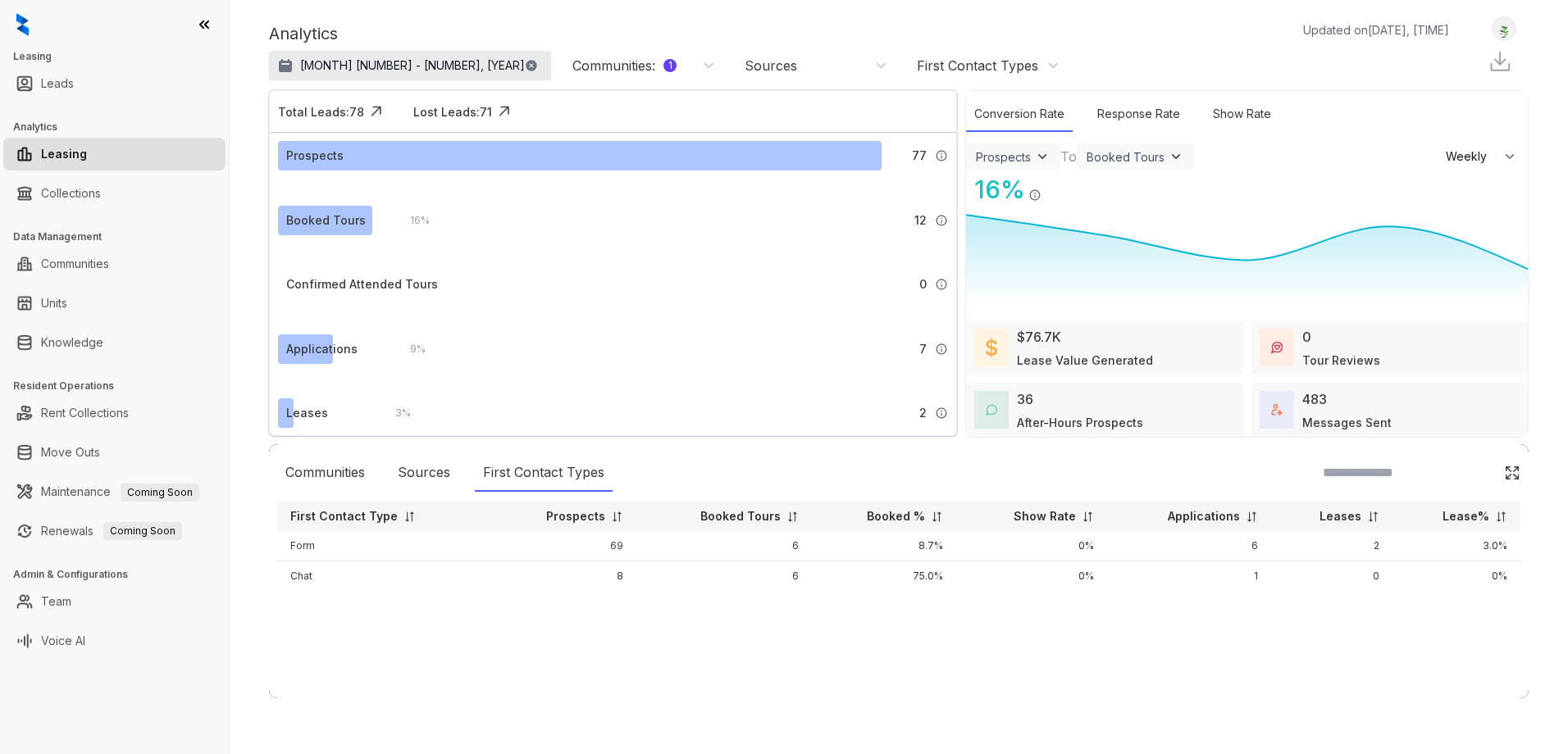 click on "[MONTH] [NUMBER] -
[NUMBER], [YEAR]" at bounding box center [410, 66] 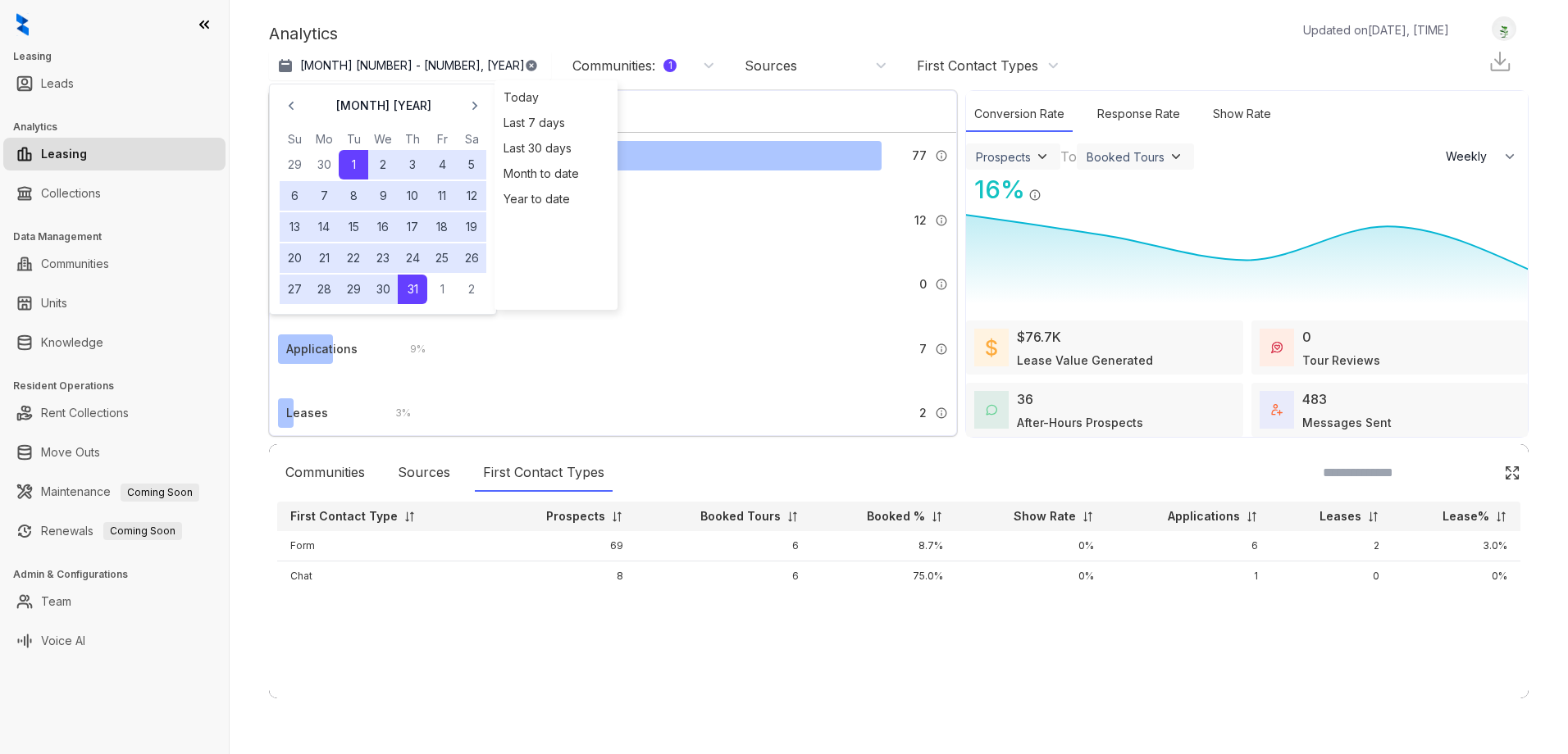 click on "1" at bounding box center [353, 165] 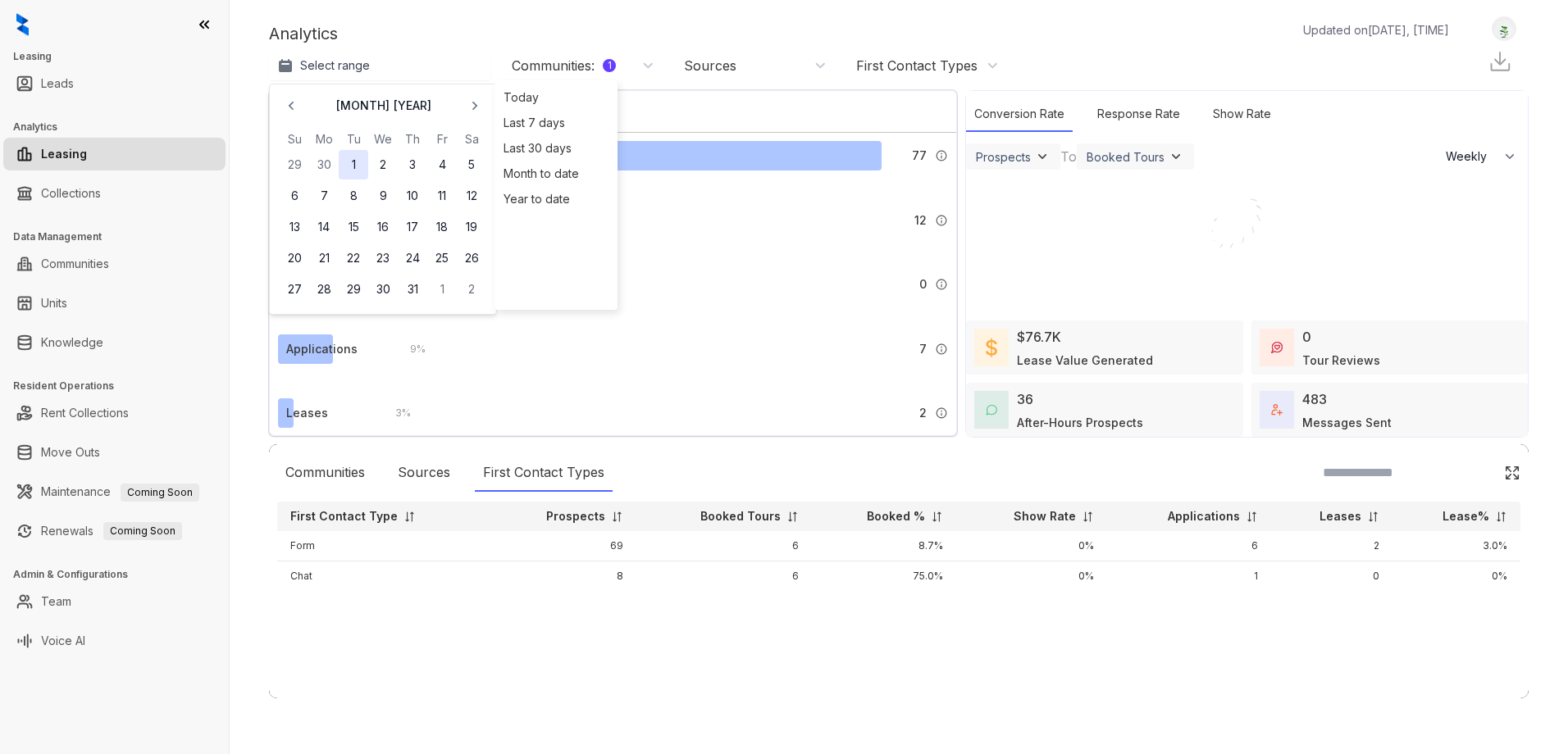click on "1" at bounding box center (353, 165) 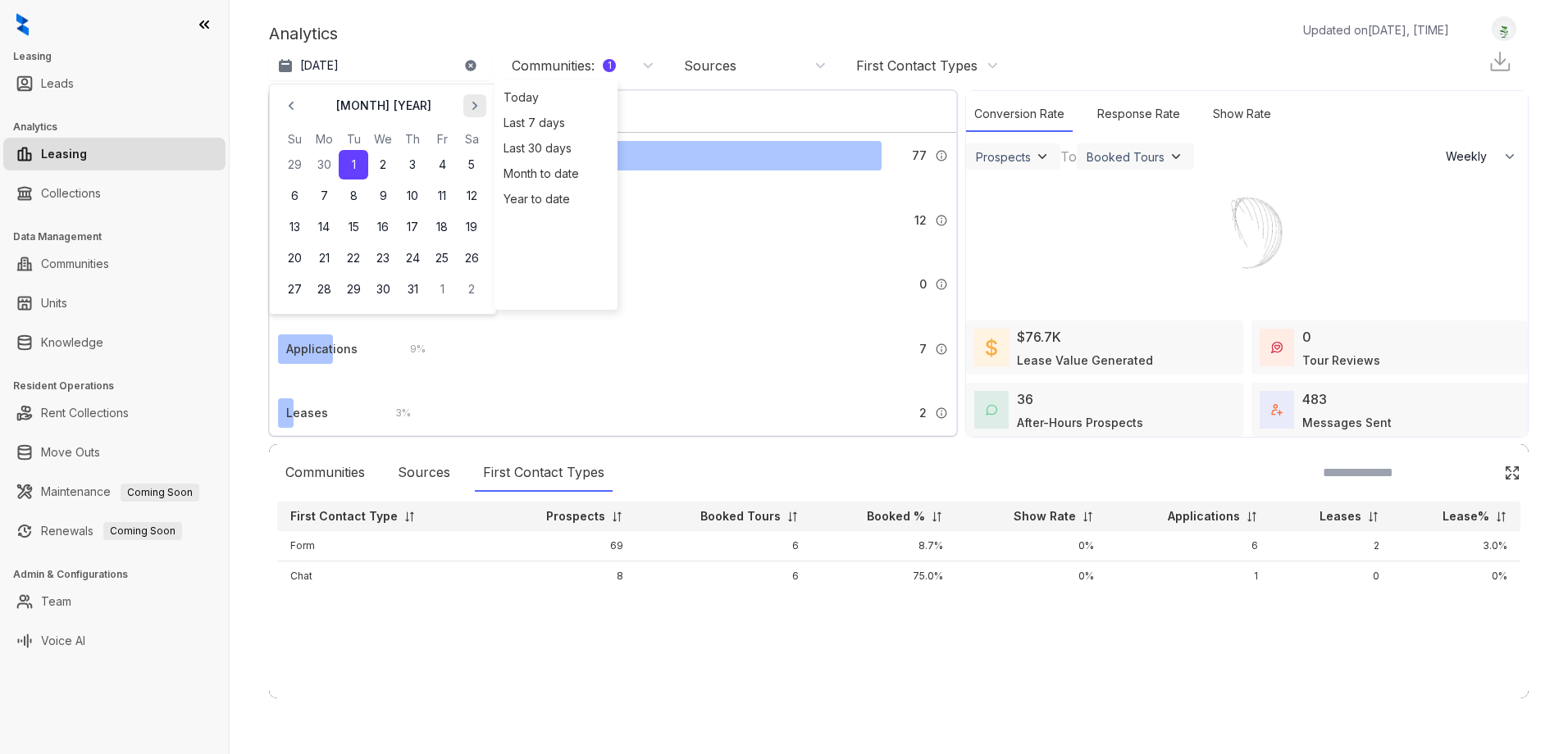 click 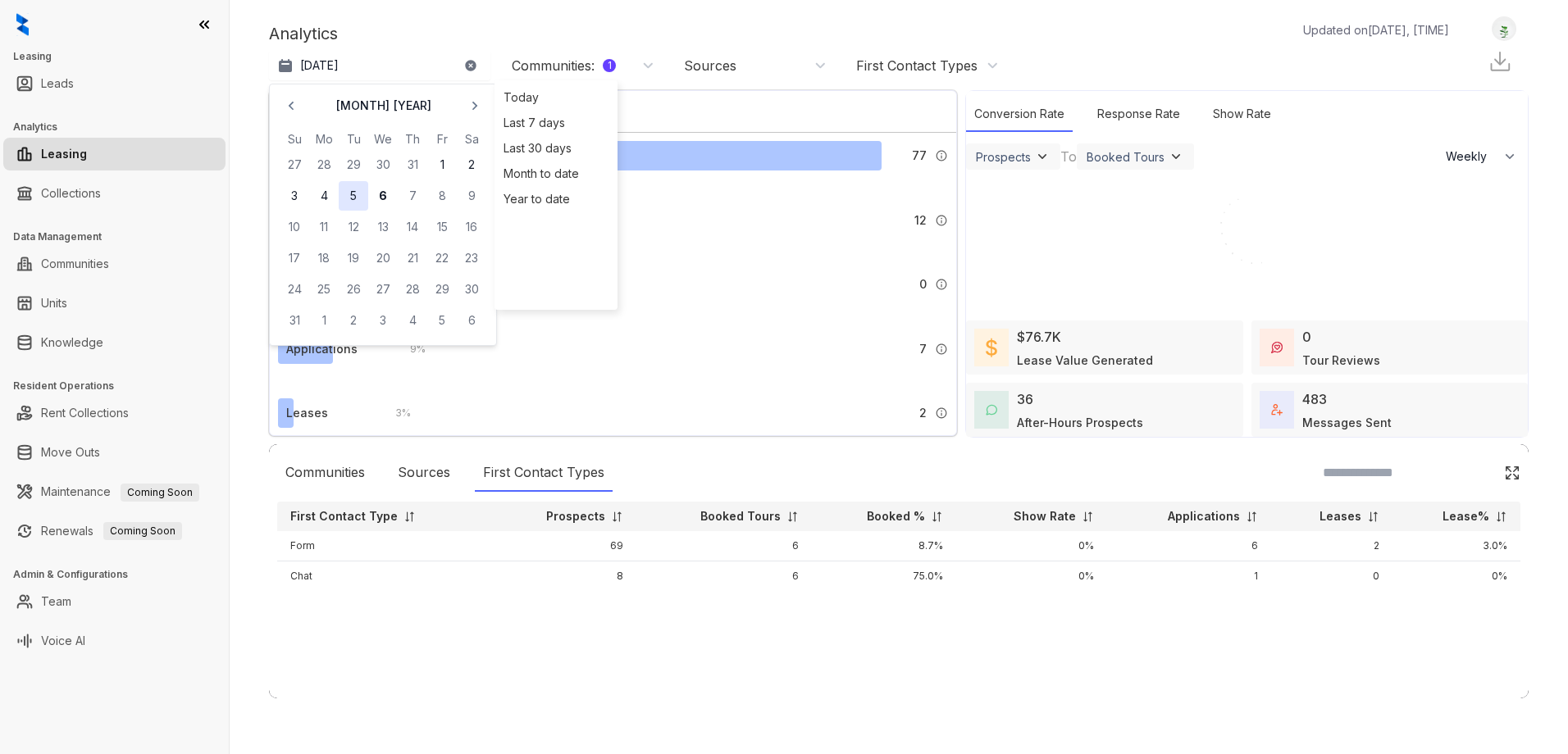 click on "5" at bounding box center [353, 196] 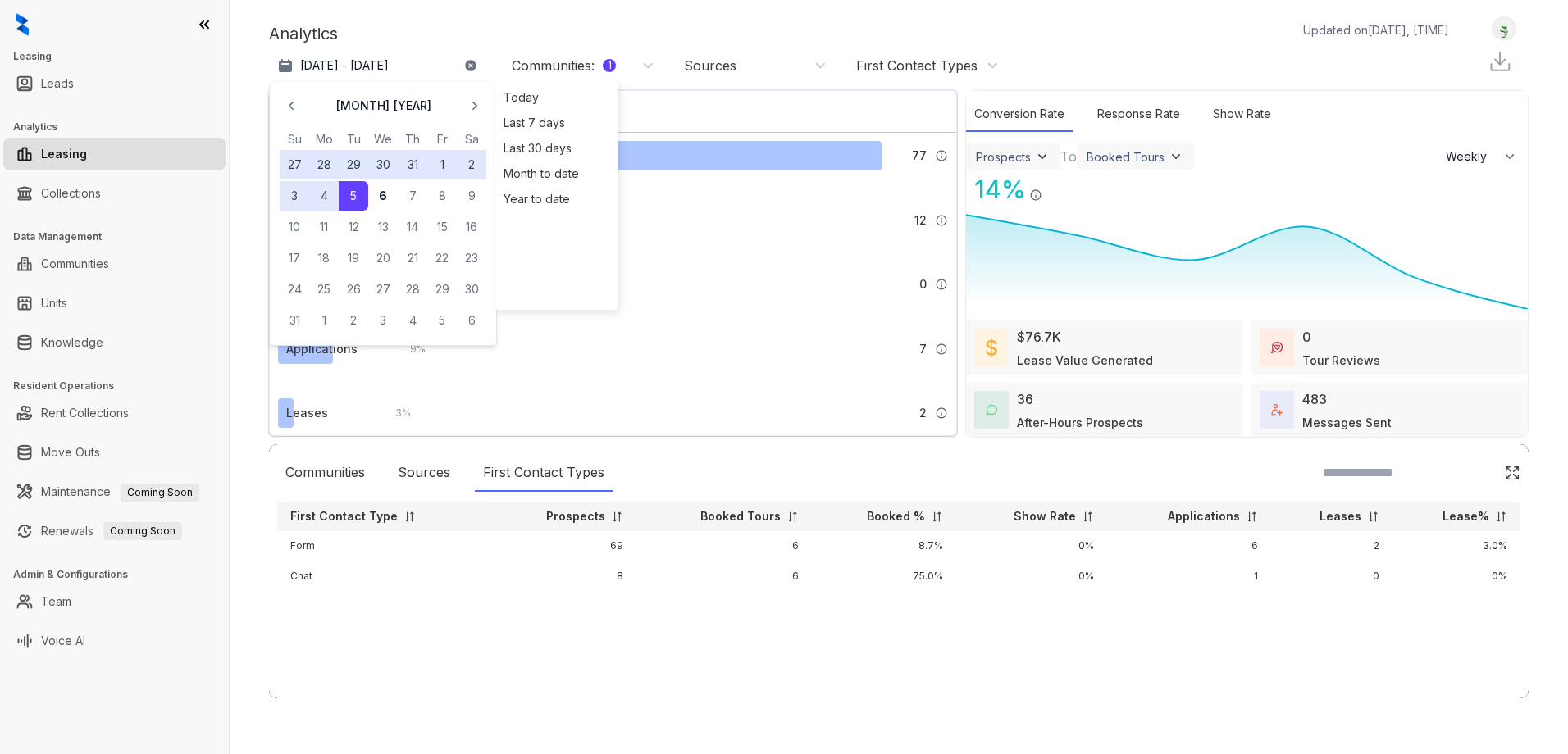 click on "Analytics Updated on  [DATE], [TIME] [DATE] -
[DATE] [MONTH] [YEAR] Su Mo Tu We Th Fr Sa 27 28 29 30 31 1 2 3 4 5 6 7 8 9 10 11 12 13 14 15 16 17 18 19 20 21 22 23 24 25 26 27 28 29 30 31 1 2 3 4 5 6 Today Last 7 days Last 30 days Month to date Year to date Communities :    1   Sources First Contact Types Logout Total Leads:  78   A lead is defined as anyone who has been contacted by Kelsey. Lost Leads:  71   Lost leads are leads with which Kelsey is no longer engaging. This does not necessarily mean that the lead is lost for the community. For example, a lead labeled as lost by Kelsey because they have already self-booked a tour. Prospects 77 A prospect is any lead that is not labeled as ‘Not a Prospect’ or ‘Already Handled.’ Those labels exclude spam, current residents, vendors, duplicates, and those who have already booked, applied, or leased. Booked Tours 16 % 12 Tours booked by Kelsey. Confirmed Attended Tours 0 Applications 9 % 7 Leases 3 % 2 Response Rate" at bounding box center (899, 377) 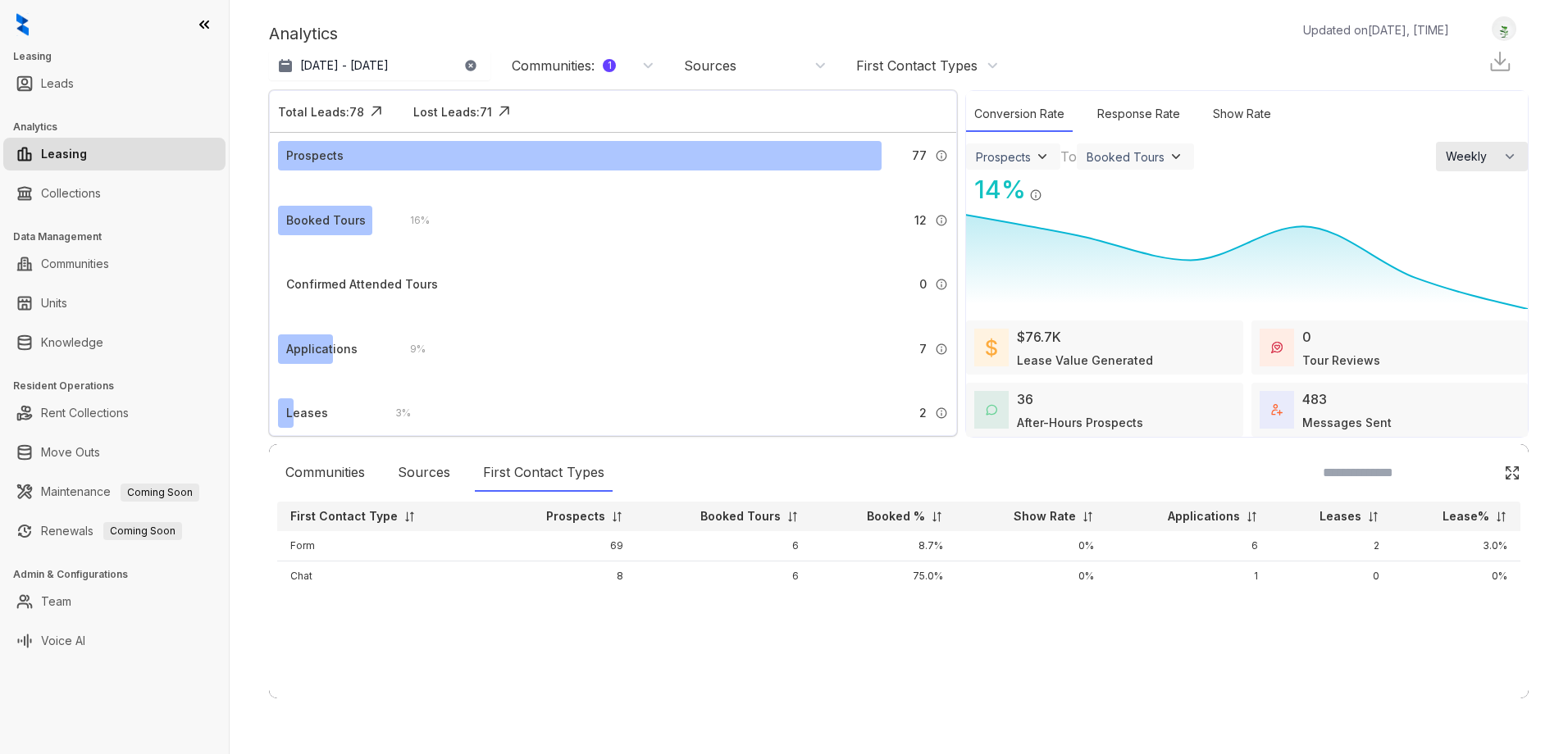 click on "Weekly" at bounding box center (1470, 157) 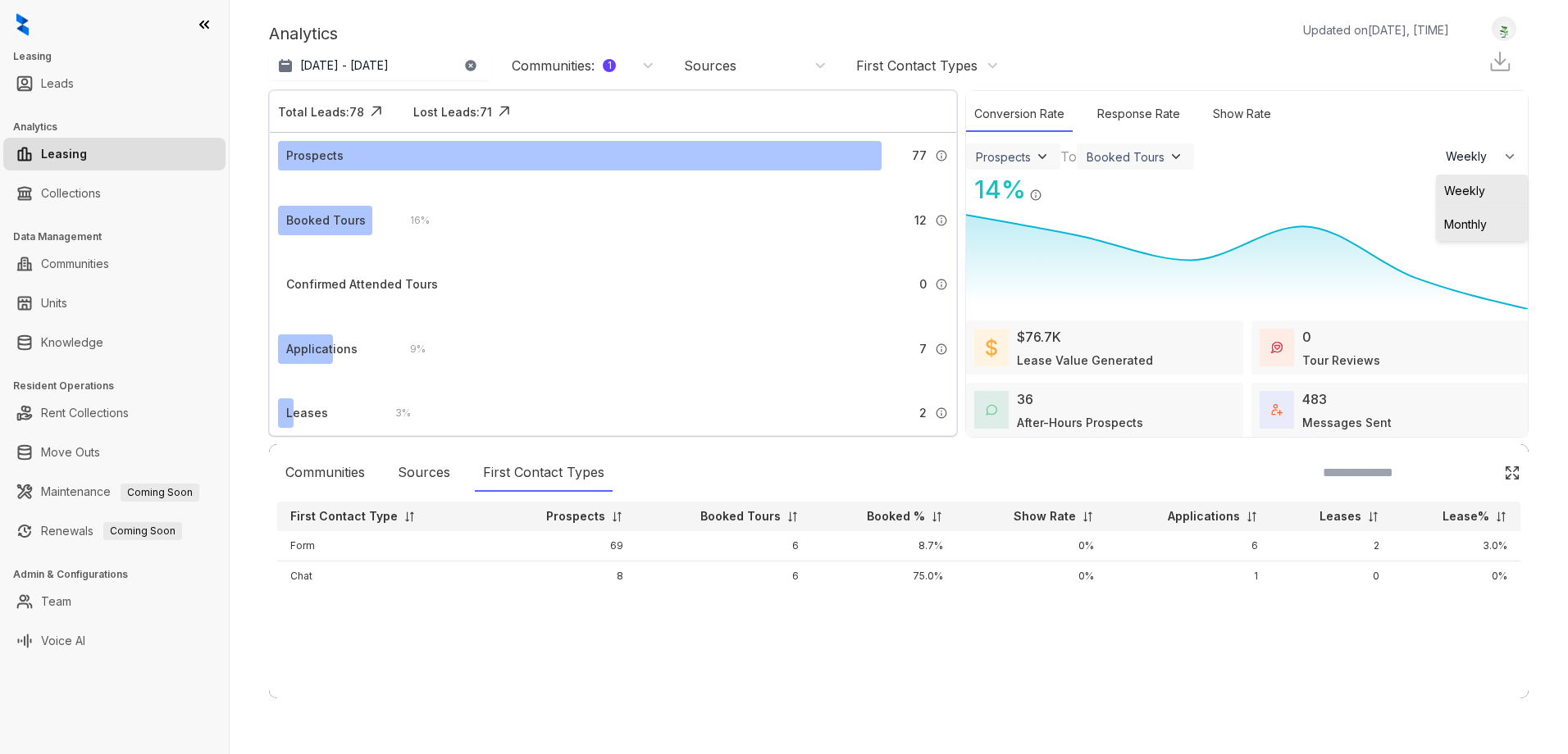 click on "Monthly" at bounding box center (1465, 225) 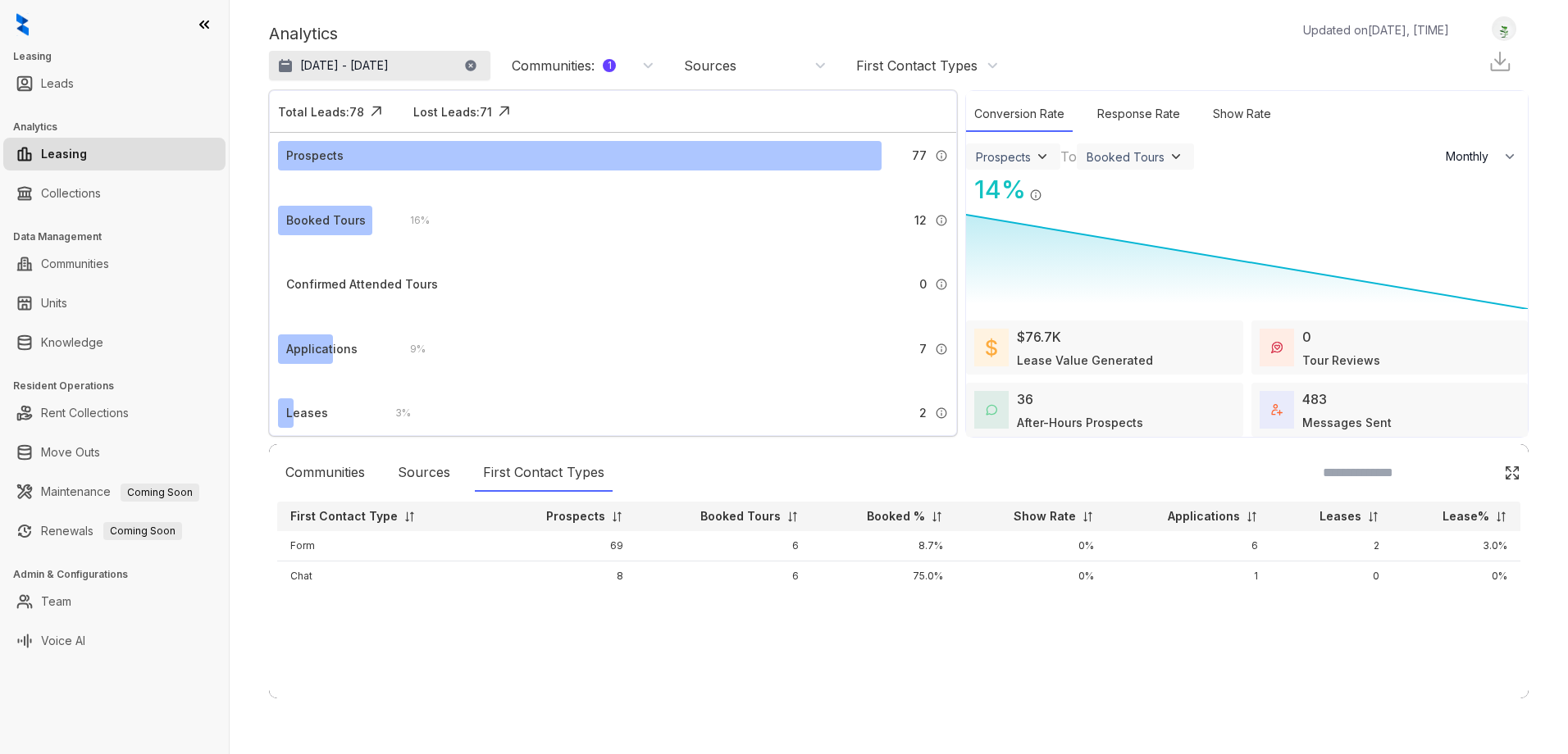 click on "[DATE] -
[DATE]" at bounding box center [380, 66] 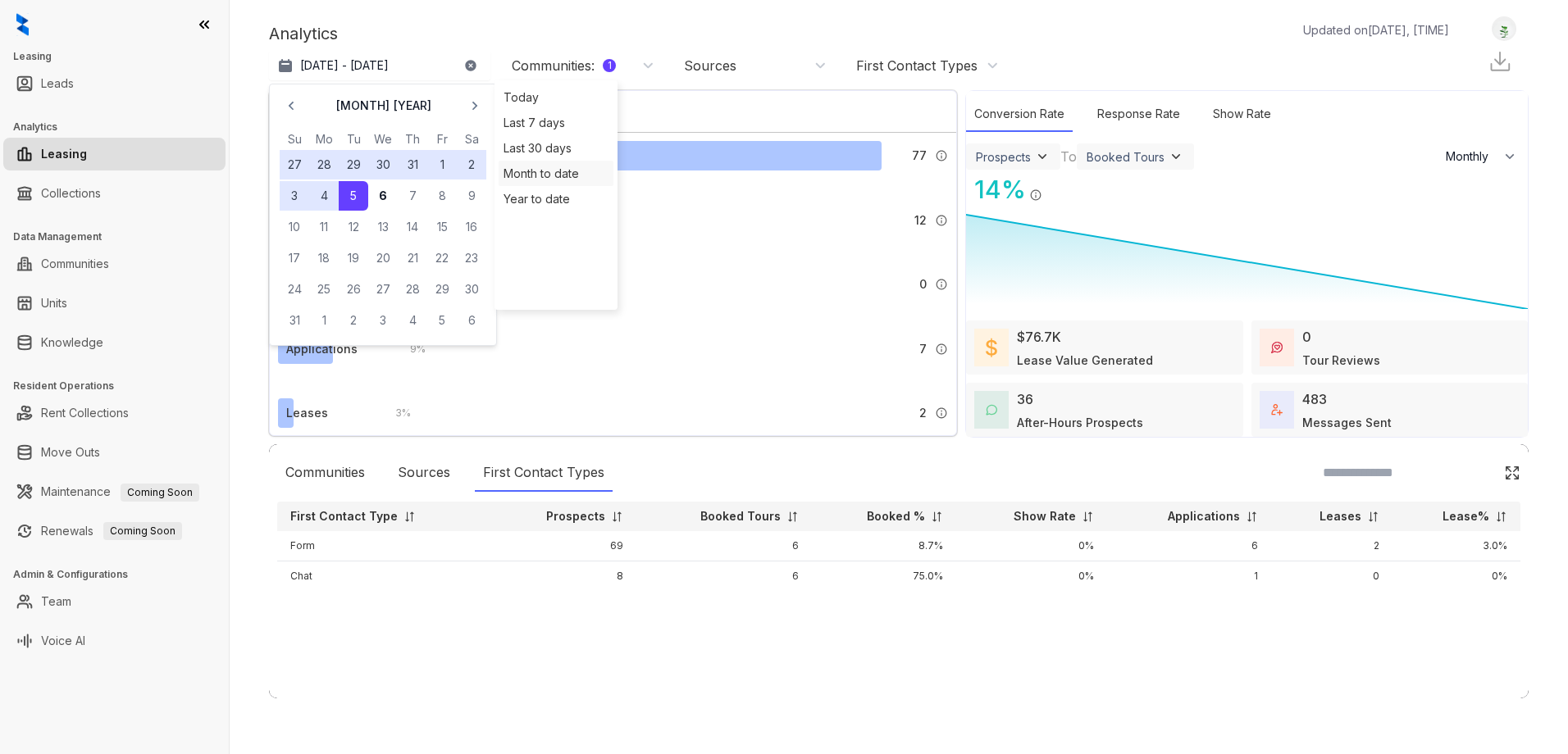 click on "Month to date" at bounding box center [556, 173] 